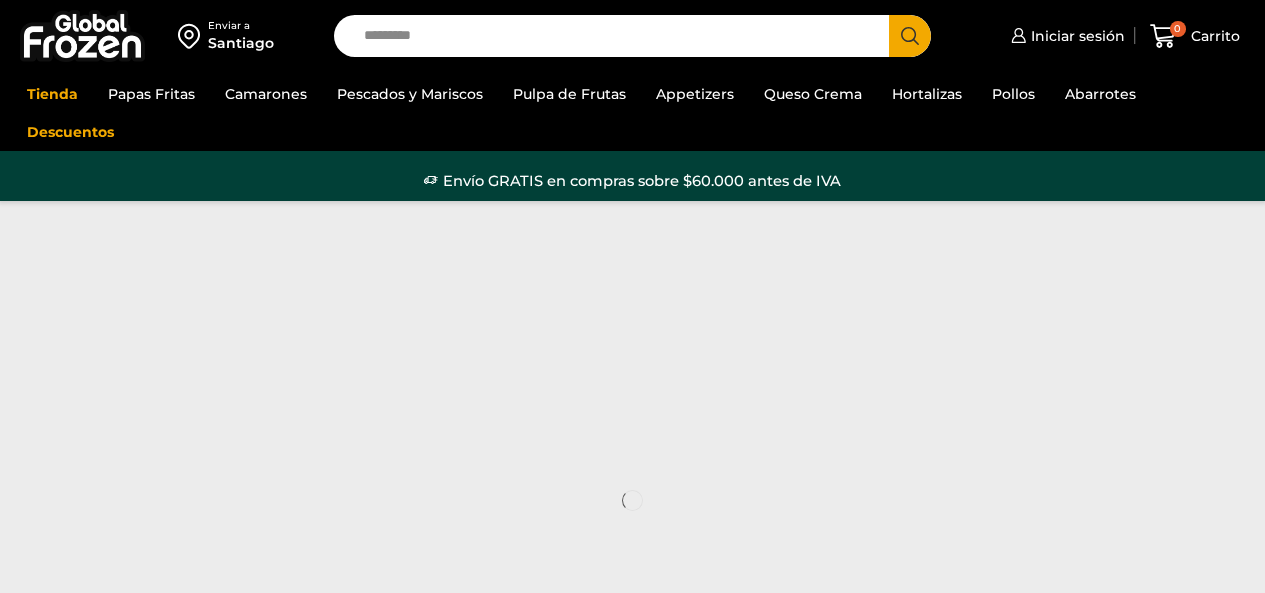 scroll, scrollTop: 0, scrollLeft: 0, axis: both 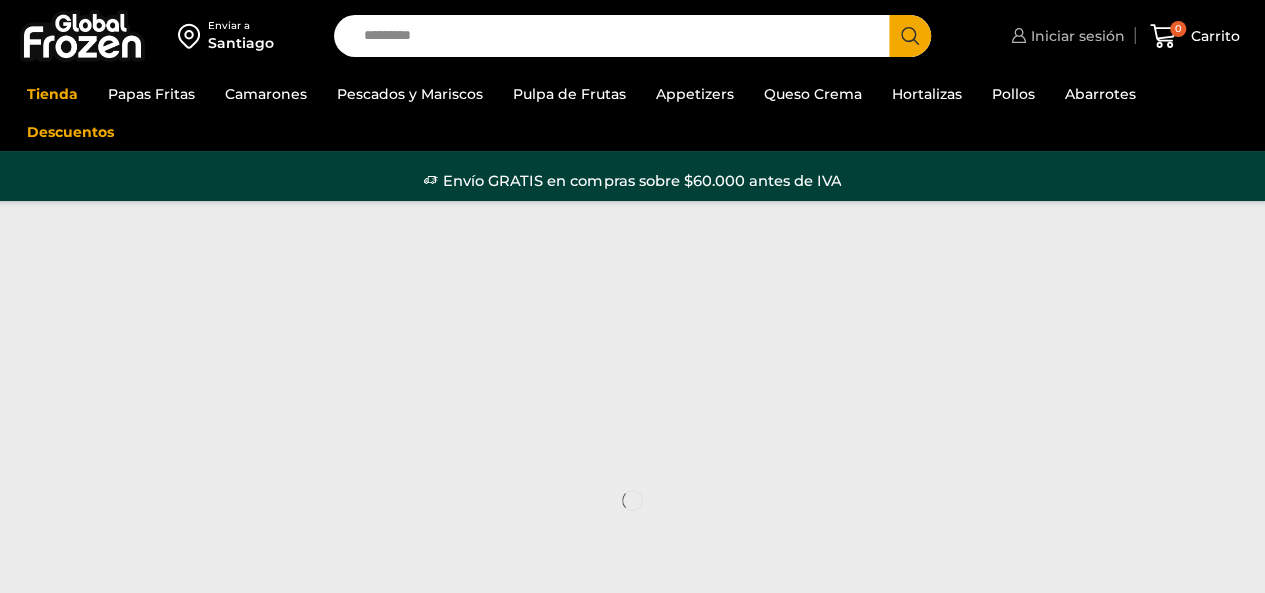 click on "Iniciar sesión" at bounding box center [1075, 36] 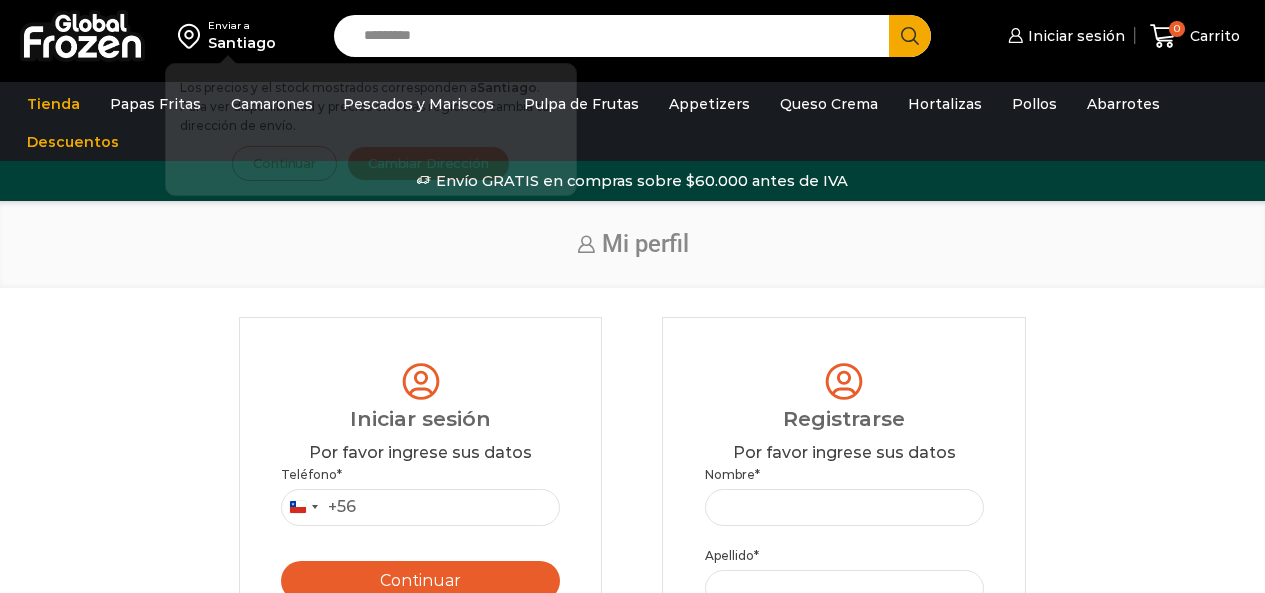scroll, scrollTop: 0, scrollLeft: 0, axis: both 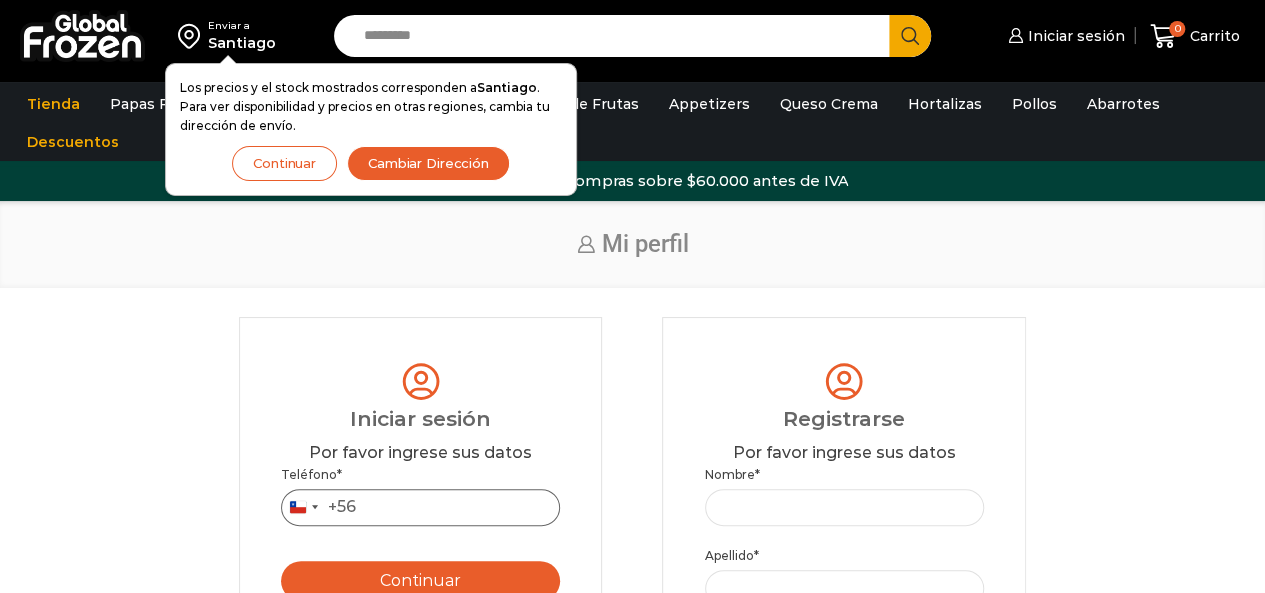 click on "Teléfono
*" at bounding box center (420, 507) 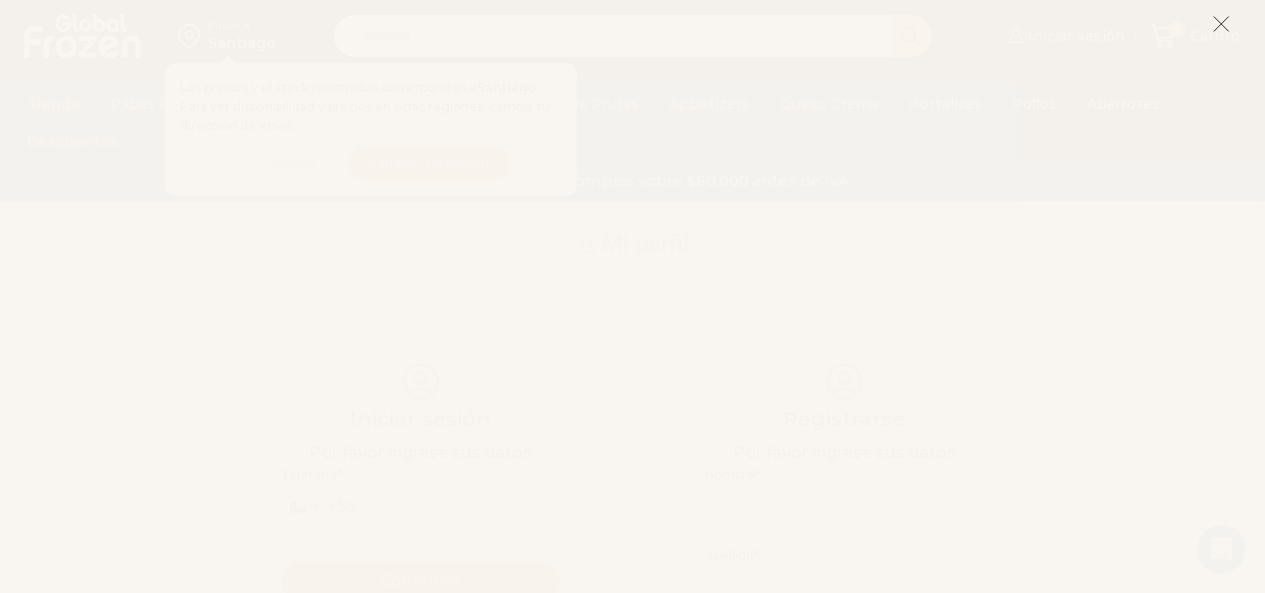 click at bounding box center [1221, 24] 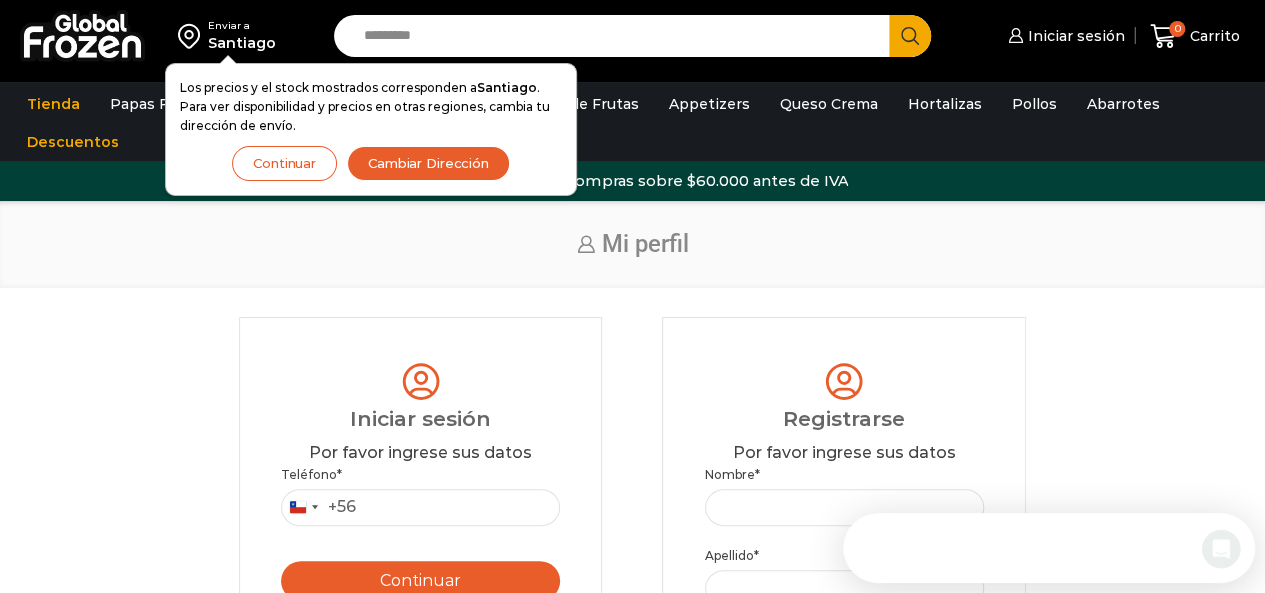scroll, scrollTop: 0, scrollLeft: 0, axis: both 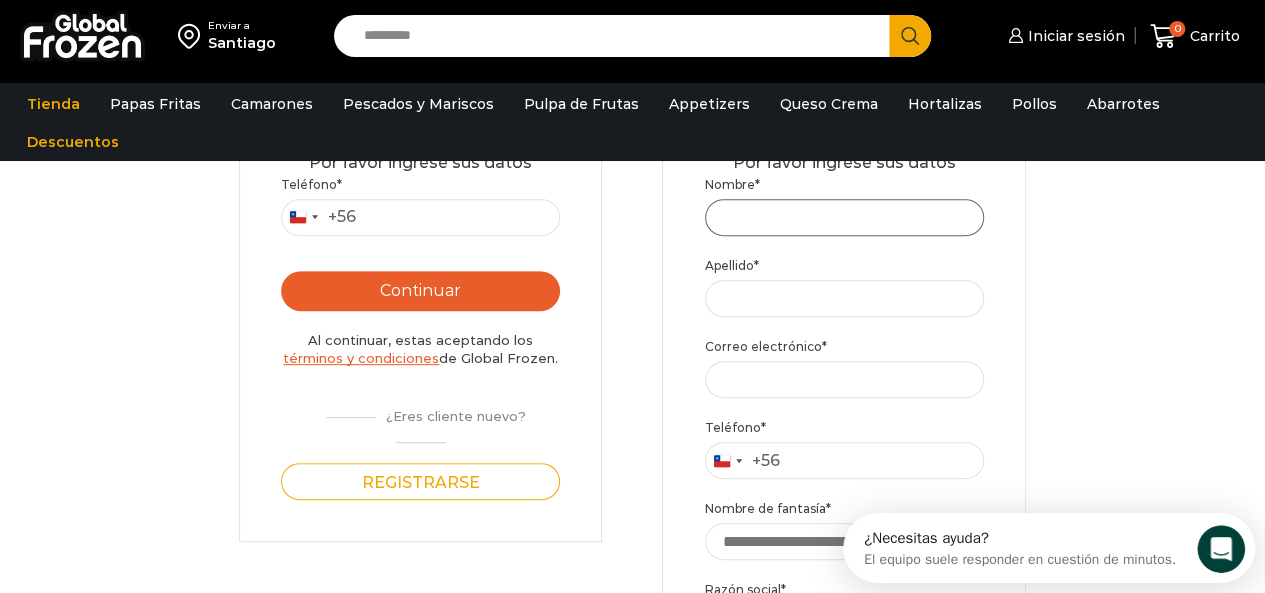 drag, startPoint x: 808, startPoint y: 204, endPoint x: 846, endPoint y: 209, distance: 38.327538 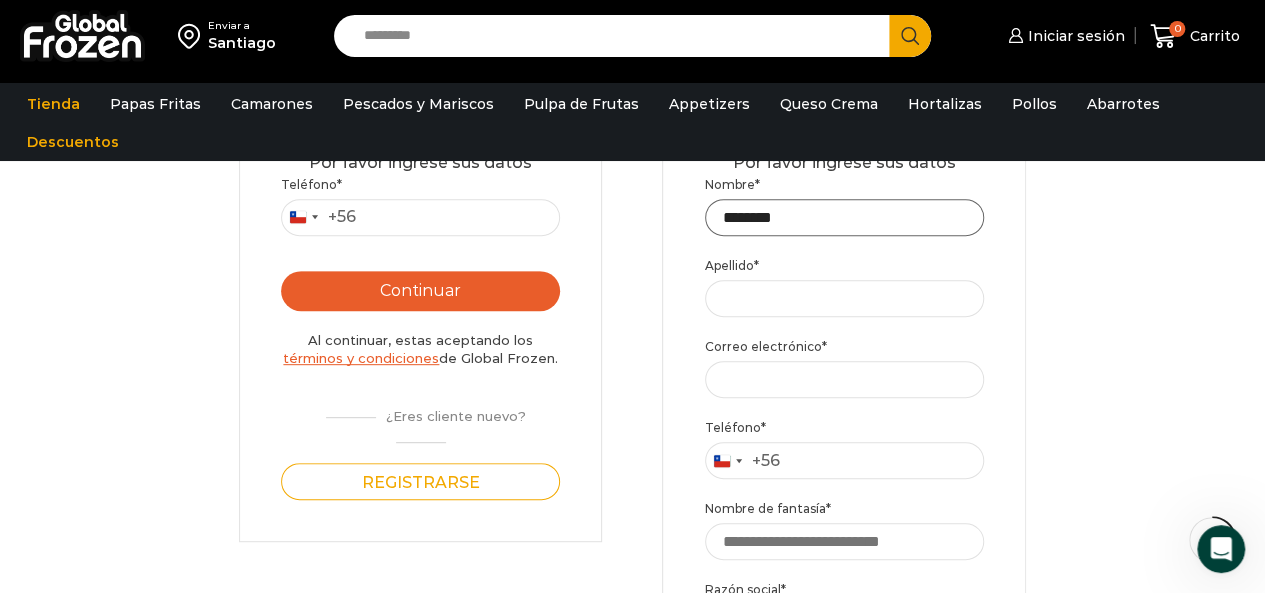 type on "*******" 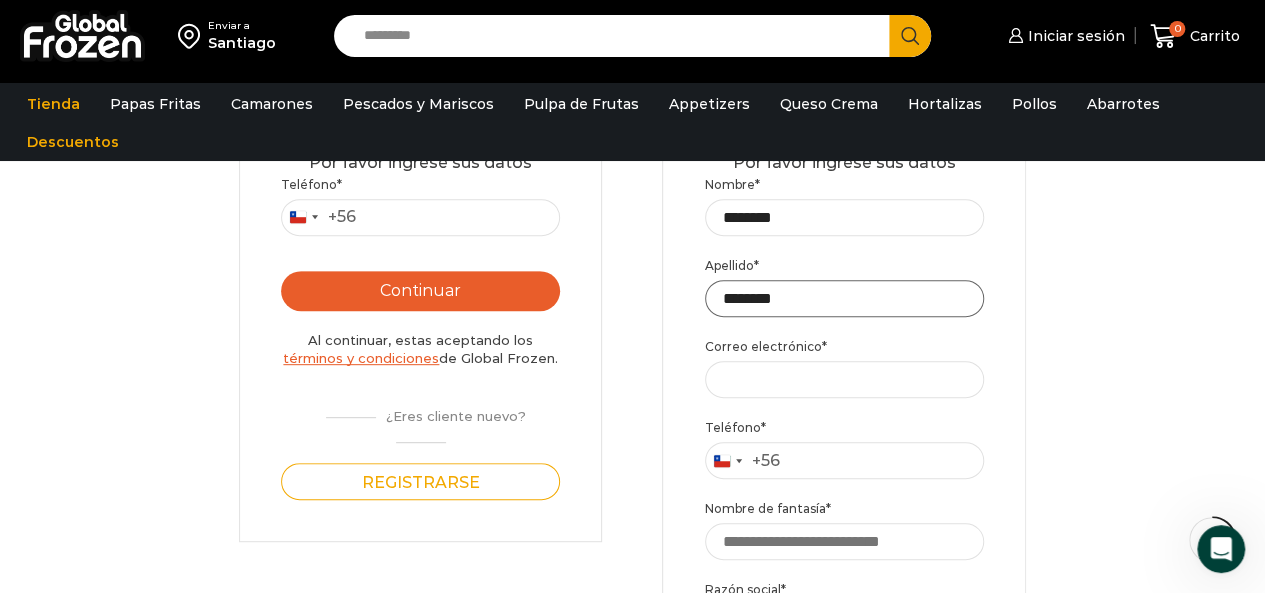 type on "********" 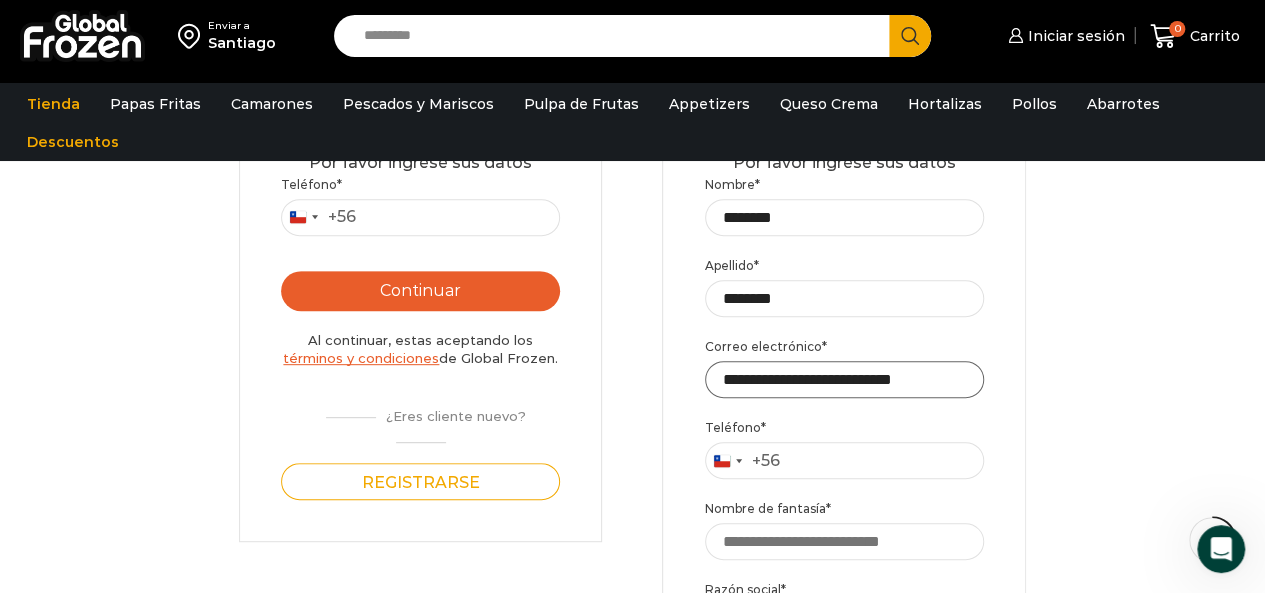 scroll, scrollTop: 0, scrollLeft: 12, axis: horizontal 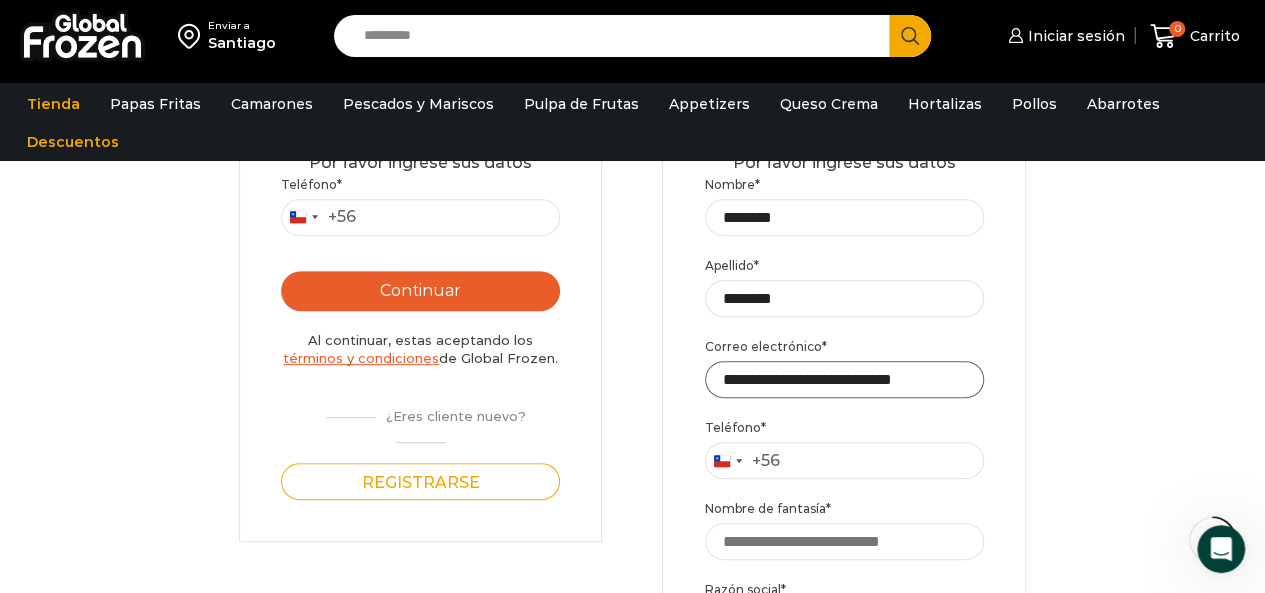 type on "**********" 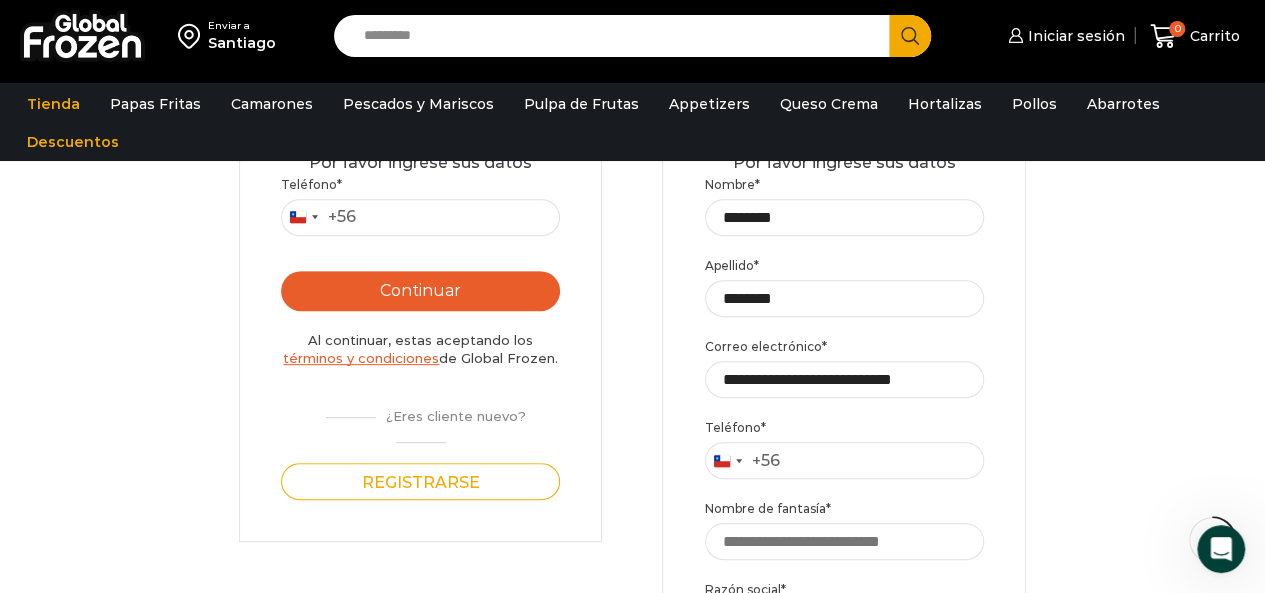 scroll, scrollTop: 0, scrollLeft: 0, axis: both 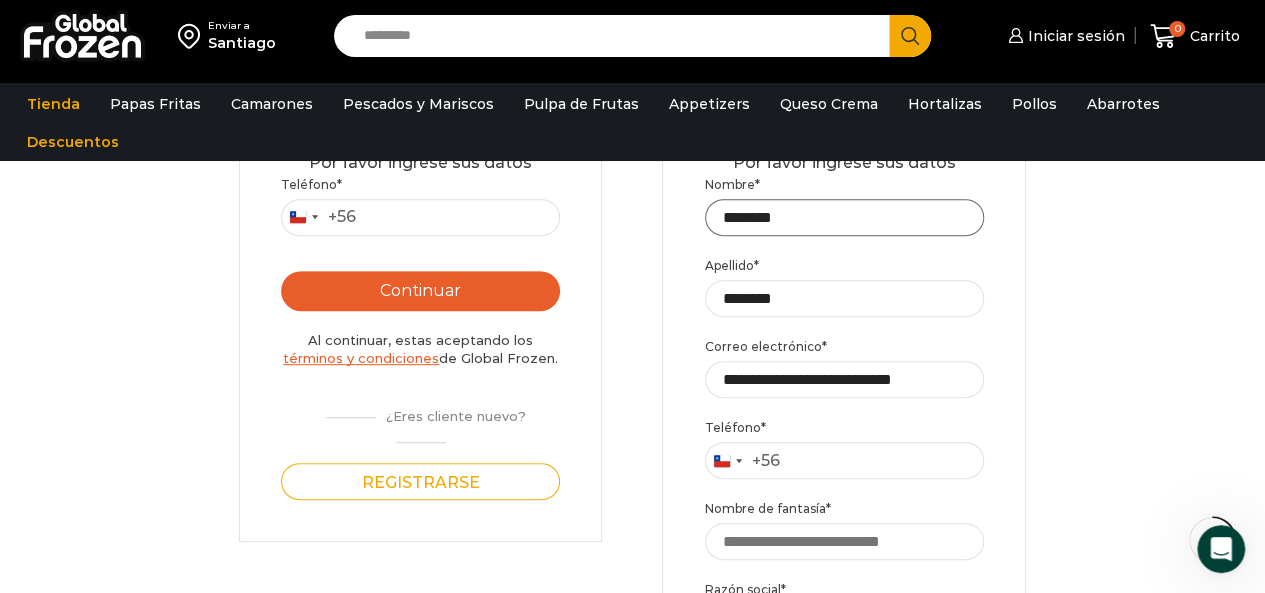drag, startPoint x: 829, startPoint y: 216, endPoint x: 653, endPoint y: 208, distance: 176.18172 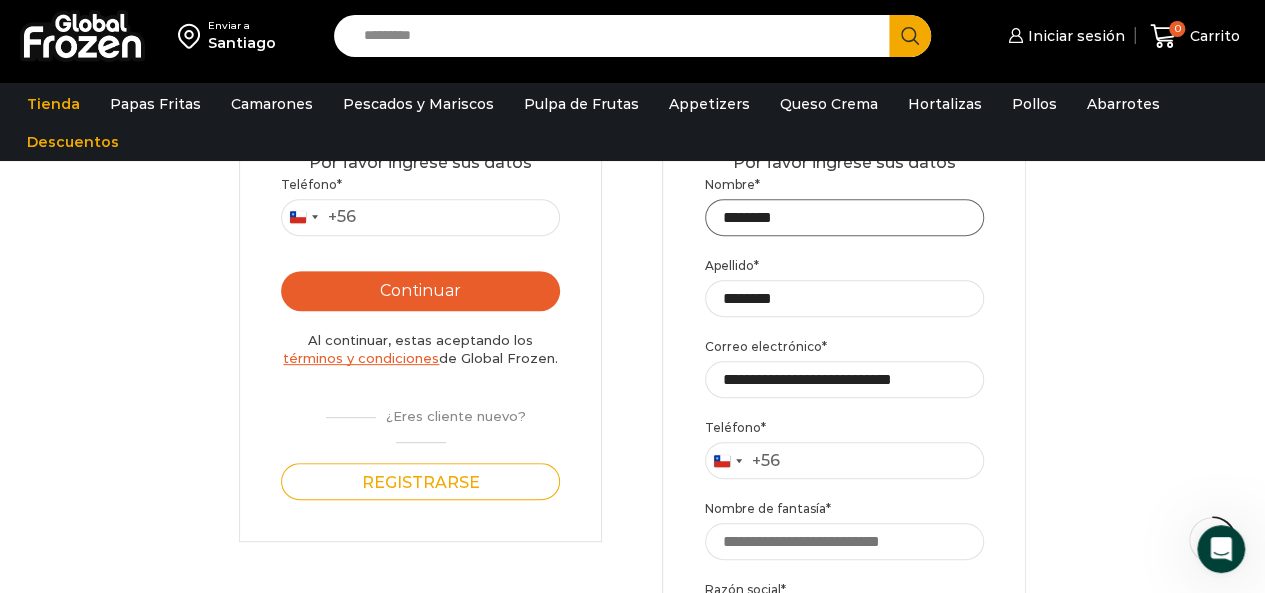 click on "Login
Iniciar sesión
Por favor ingrese sus datos
Iniciar sesión
Se envió un mensaje de WhatsApp con el código de verificación a tu teléfono
Teléfono
*
[COUNTRY] +56 +56 [COUNTRY] +54 [COUNTRY] +56
Continuar
Al continuar, estas aceptando los
términos y condiciones  de Global Frozen.
¿Eres cliente nuevo?
Registrarse
Ingresar
¿No recibiste el código?
Solicitar nuevo código .
← Volver al paso anterior
Nombre de usuario o dirección de correo electrónico  * Required
Contraseña  * Required
Remember me
¿Olvidaste tu contraseña?" at bounding box center [632, 556] 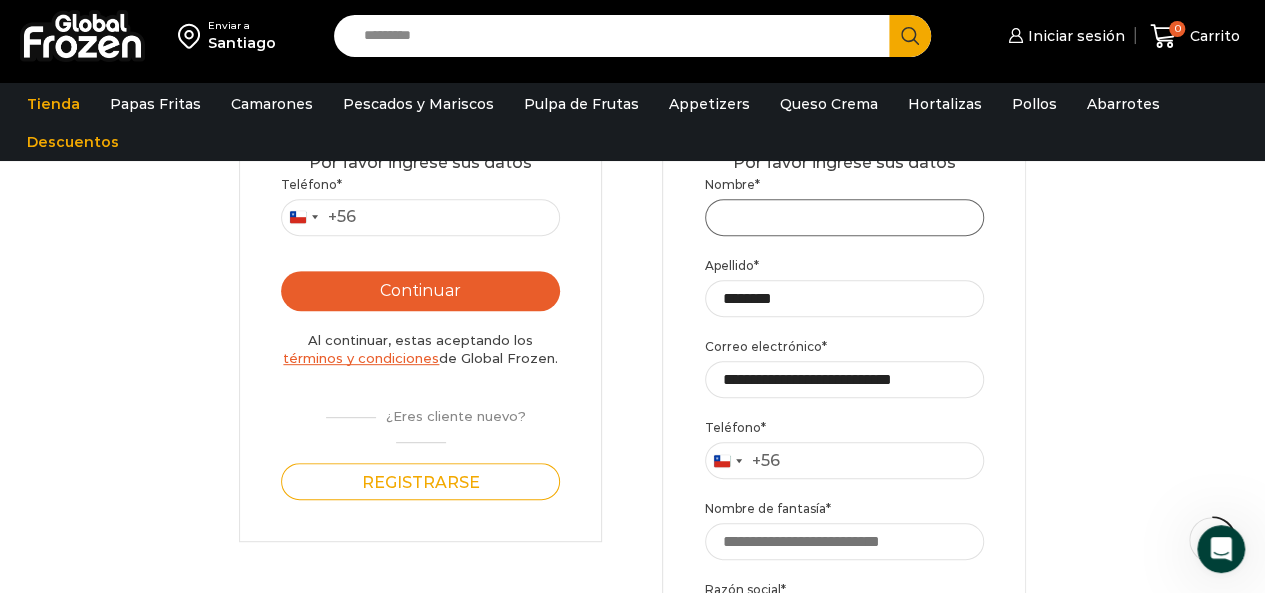 type 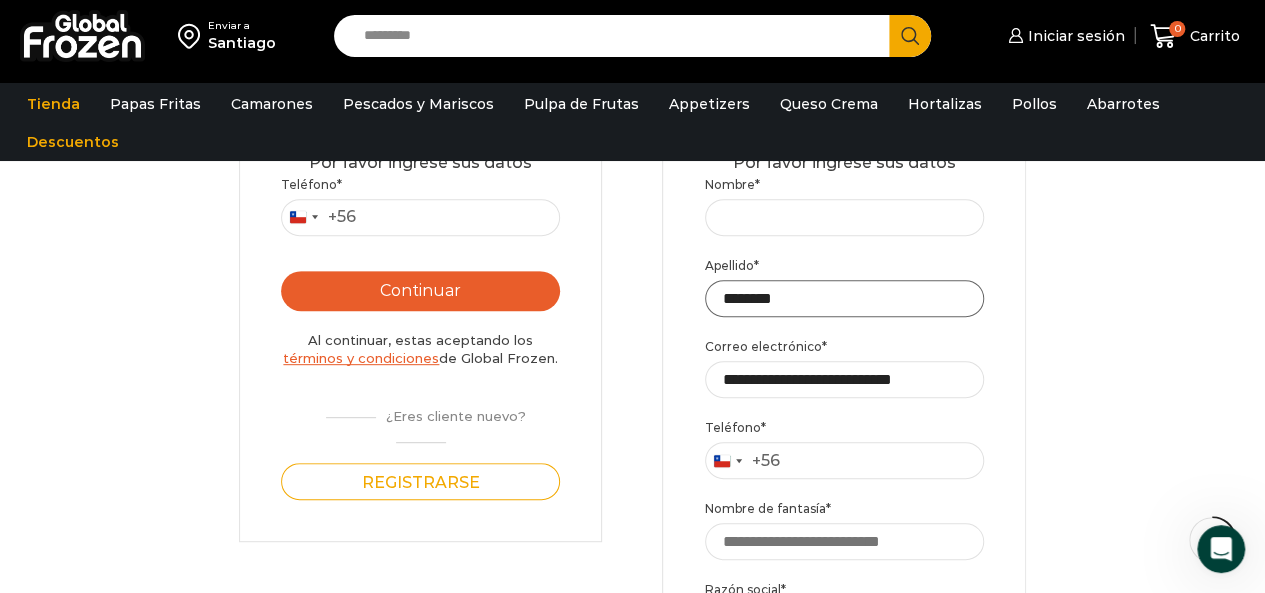 drag, startPoint x: 806, startPoint y: 309, endPoint x: 563, endPoint y: 349, distance: 246.27017 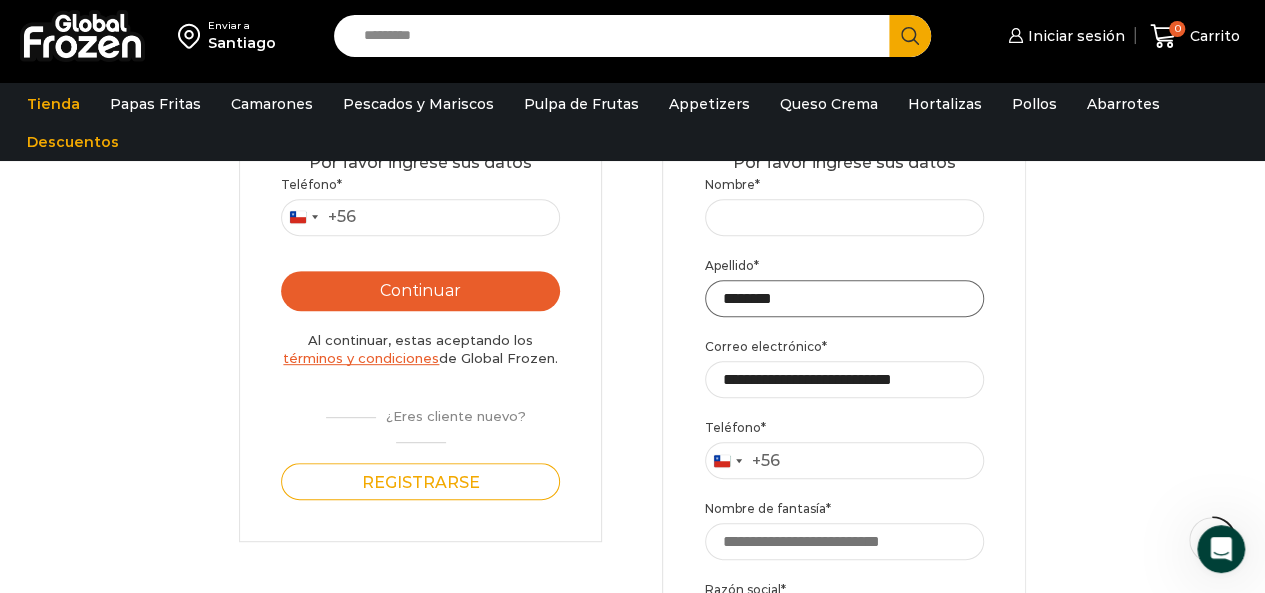 click on "Login
Iniciar sesión
Por favor ingrese sus datos
Iniciar sesión
Se envió un mensaje de WhatsApp con el código de verificación a tu teléfono
Teléfono
*
[COUNTRY] +56 +56 [COUNTRY] +54 [COUNTRY] +56
Continuar
Al continuar, estas aceptando los
términos y condiciones  de Global Frozen.
¿Eres cliente nuevo?
Registrarse
Ingresar
¿No recibiste el código?
Solicitar nuevo código .
← Volver al paso anterior
Nombre de usuario o dirección de correo electrónico  * Required
Contraseña  * Required
Remember me
¿Olvidaste tu contraseña?" at bounding box center [632, 556] 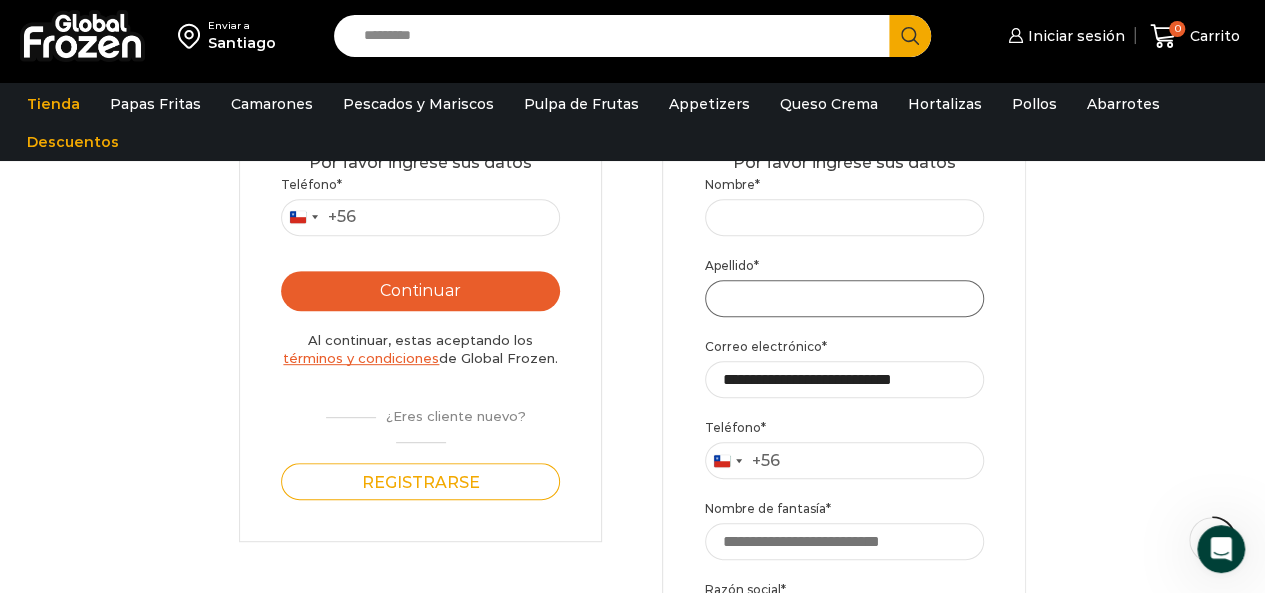 type 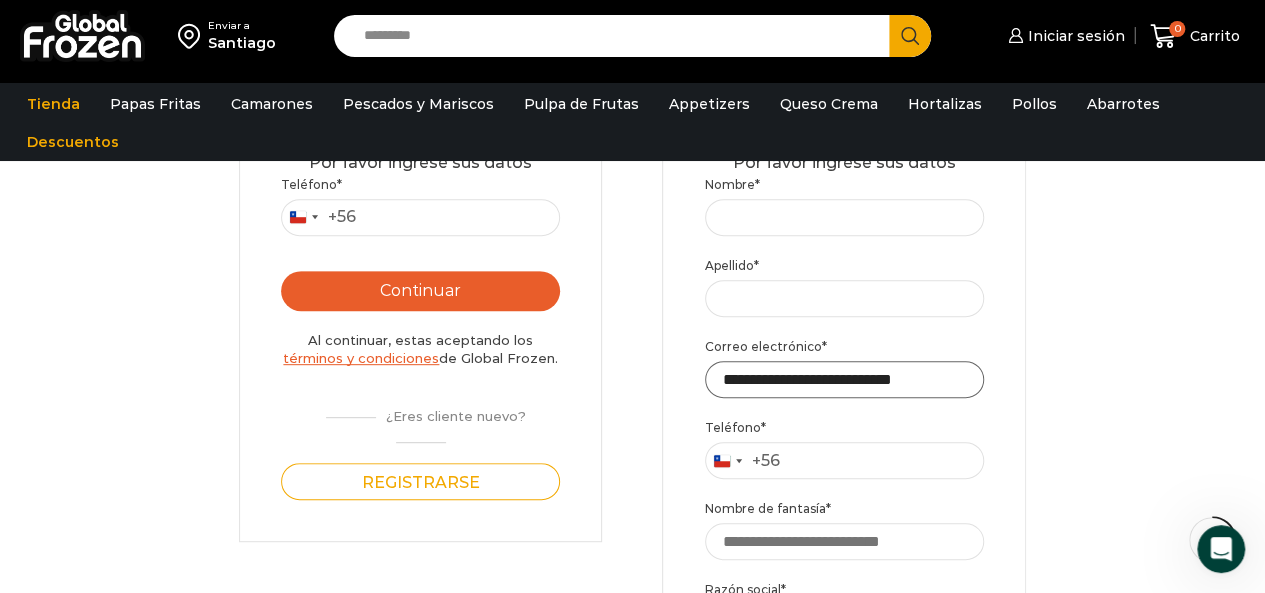 click on "**********" at bounding box center [845, 379] 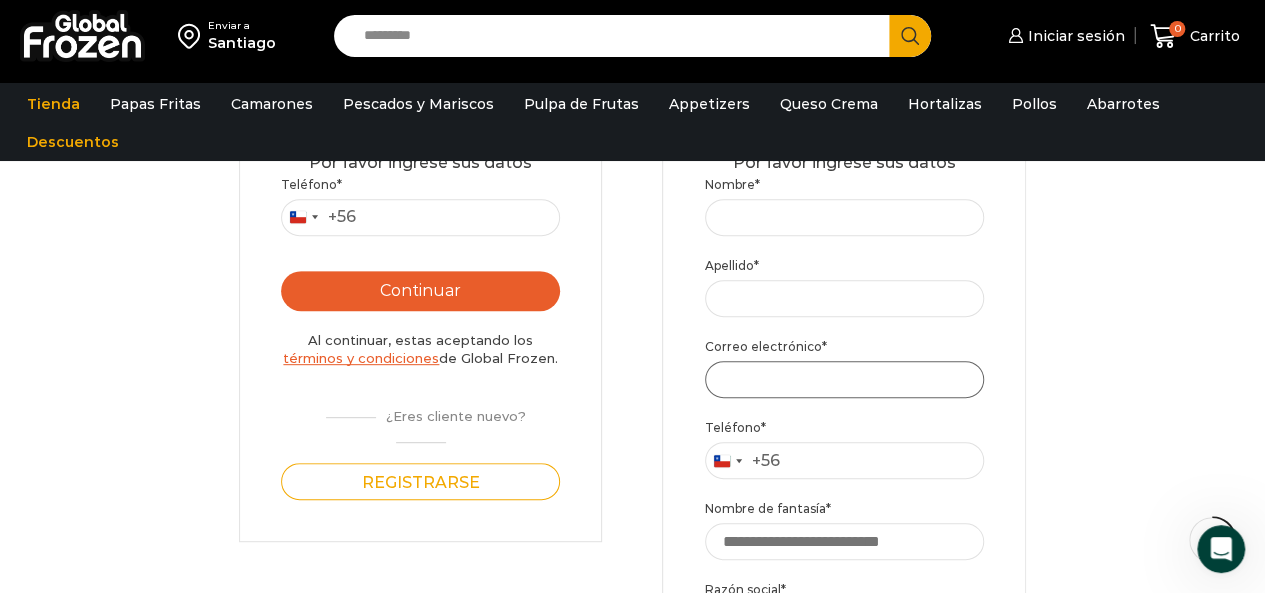 type 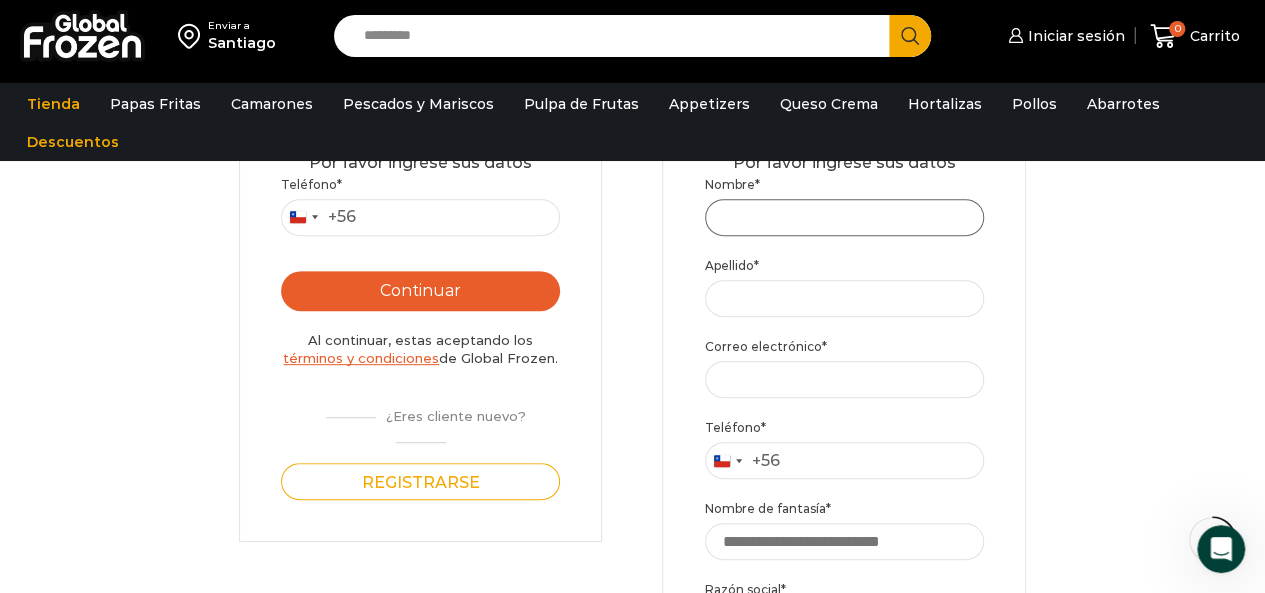 click on "Nombre  *" at bounding box center (844, 217) 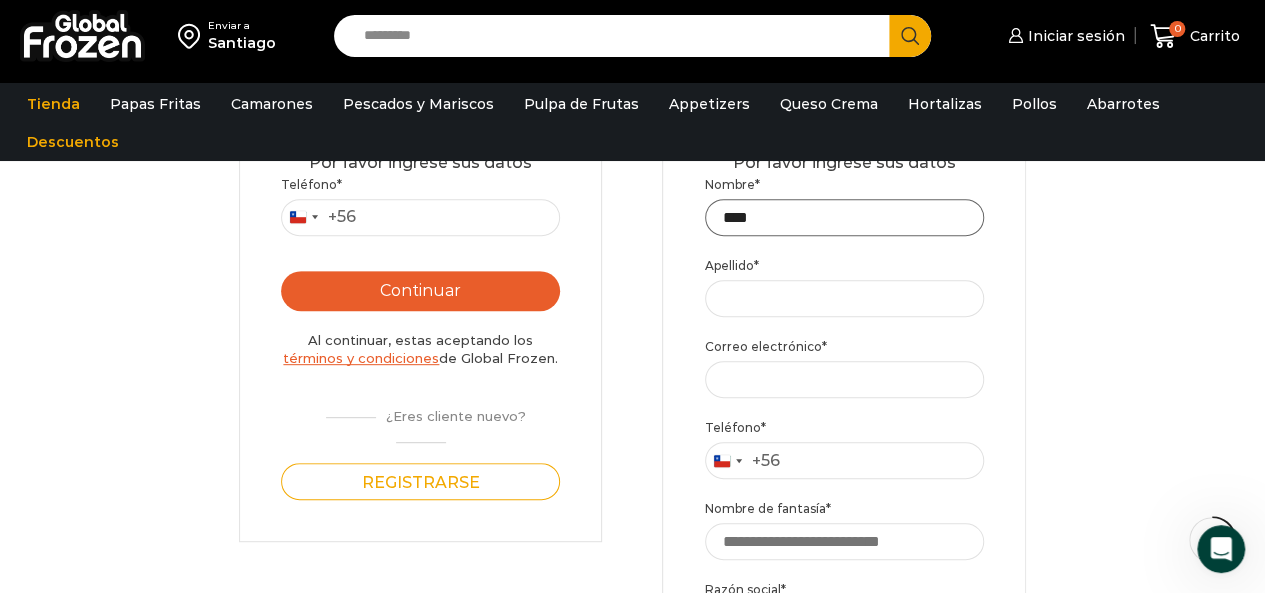 type on "****" 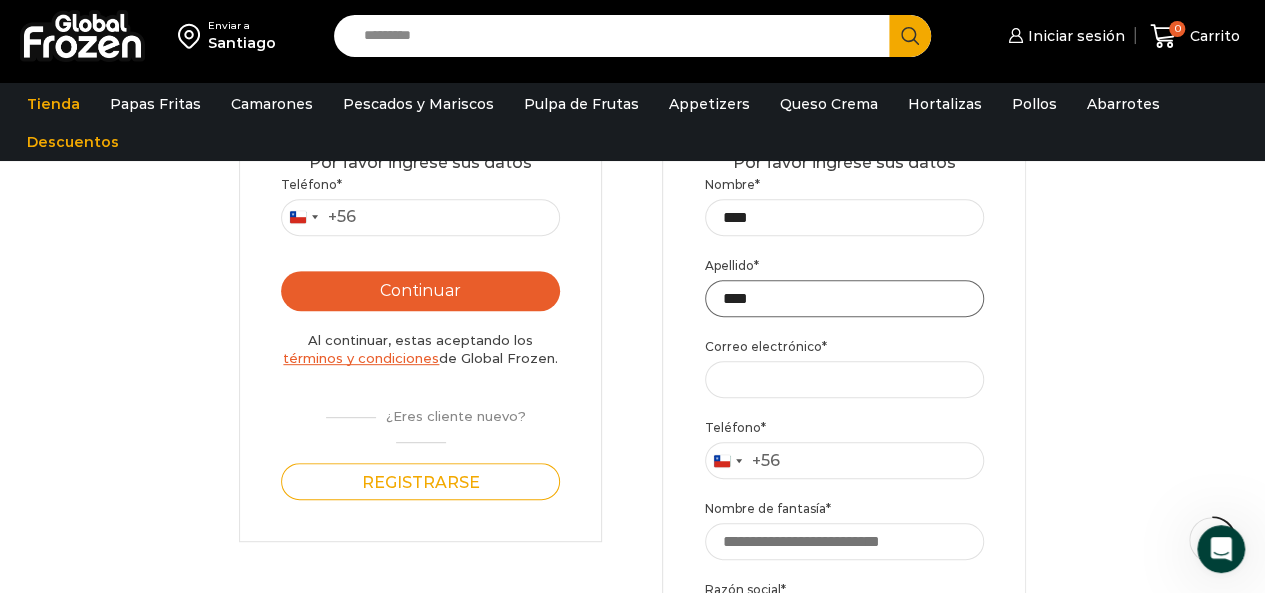 type on "****" 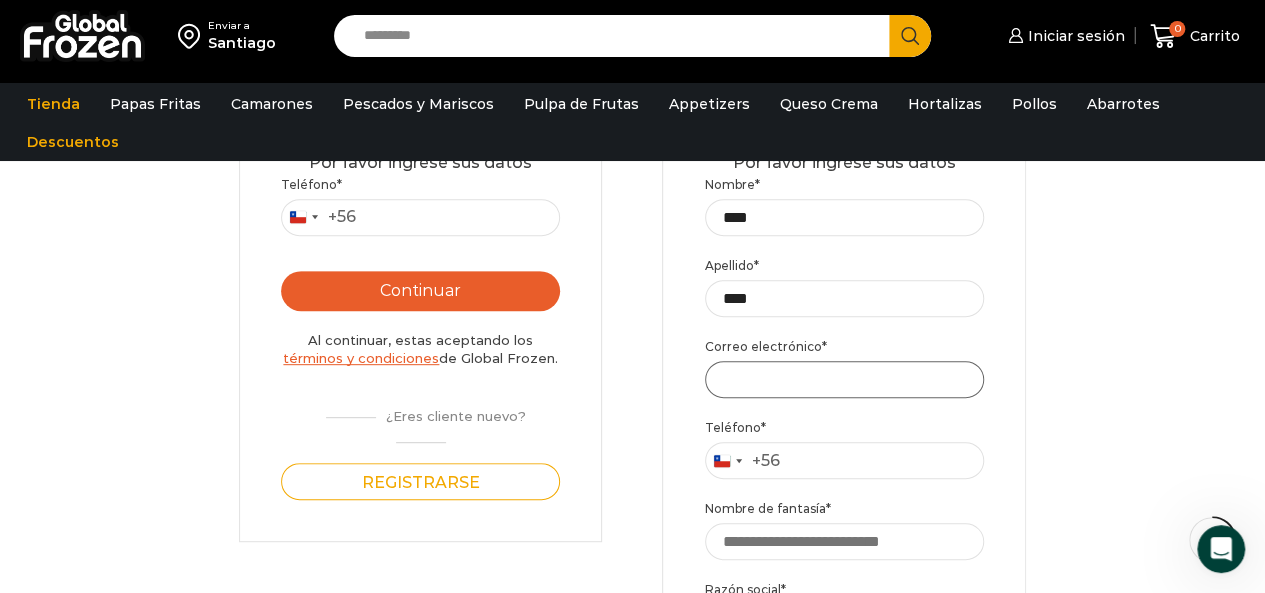 click on "Correo electrónico  *" at bounding box center [845, 379] 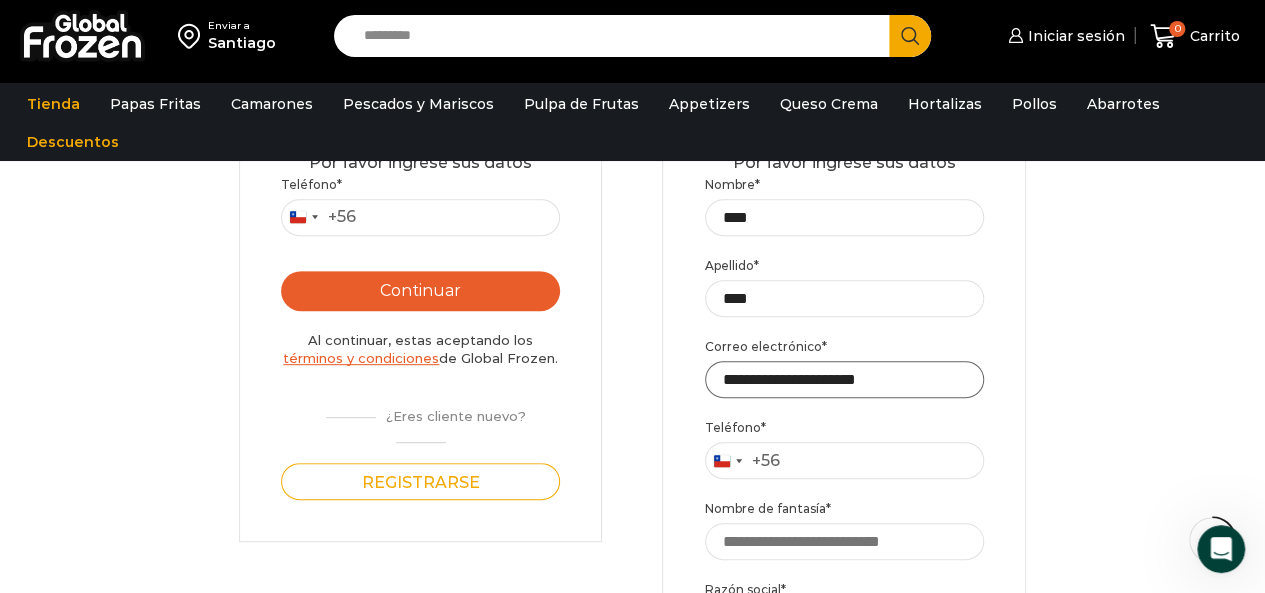type on "**********" 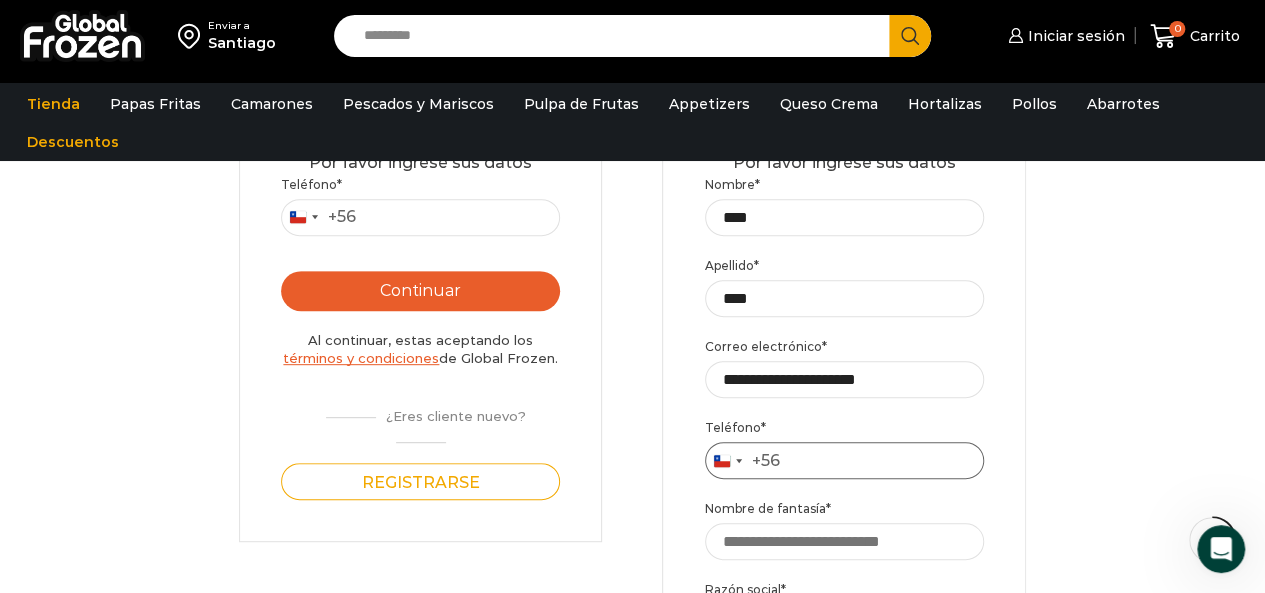 click on "Teléfono  *" at bounding box center [844, 460] 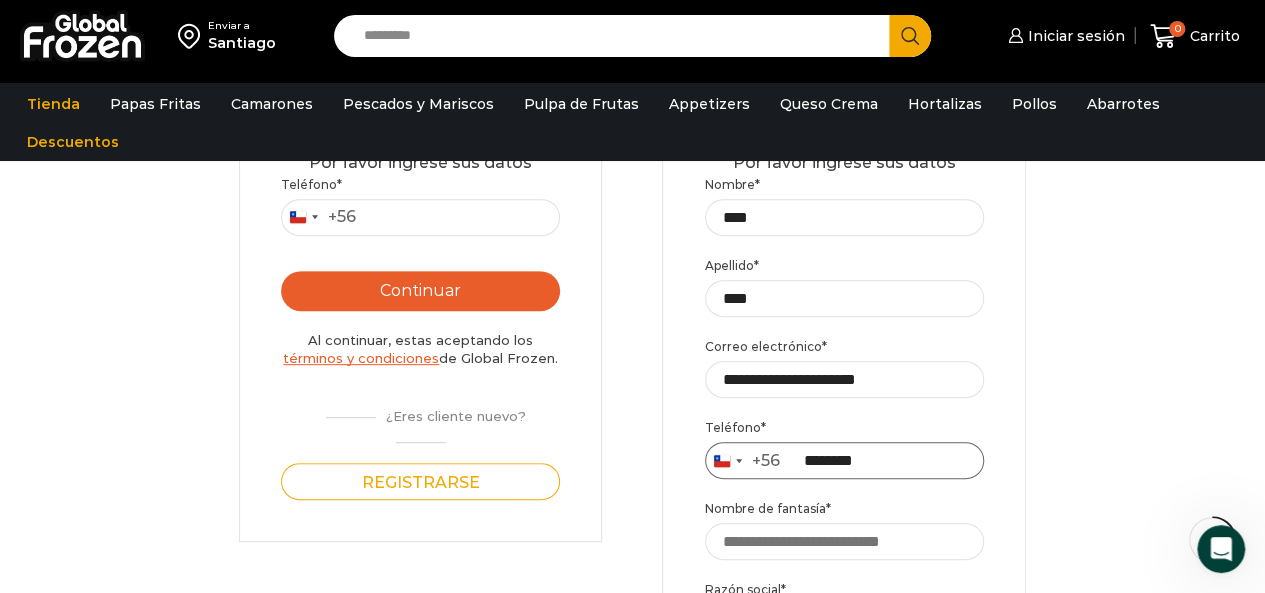 click on "********" at bounding box center [844, 460] 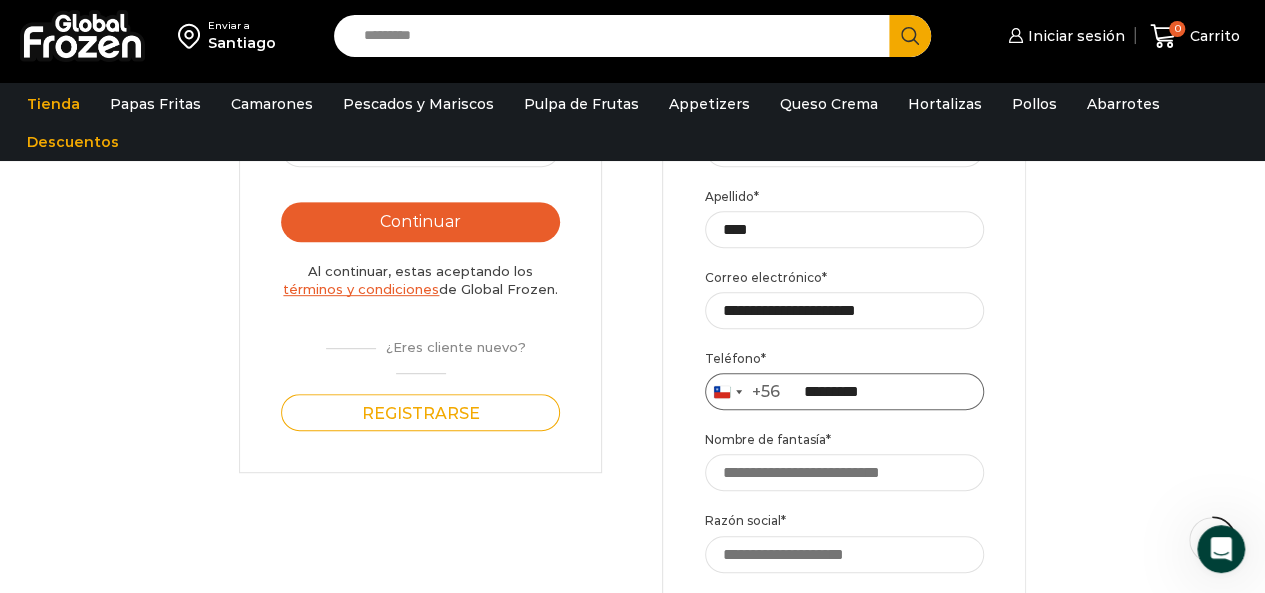 scroll, scrollTop: 500, scrollLeft: 0, axis: vertical 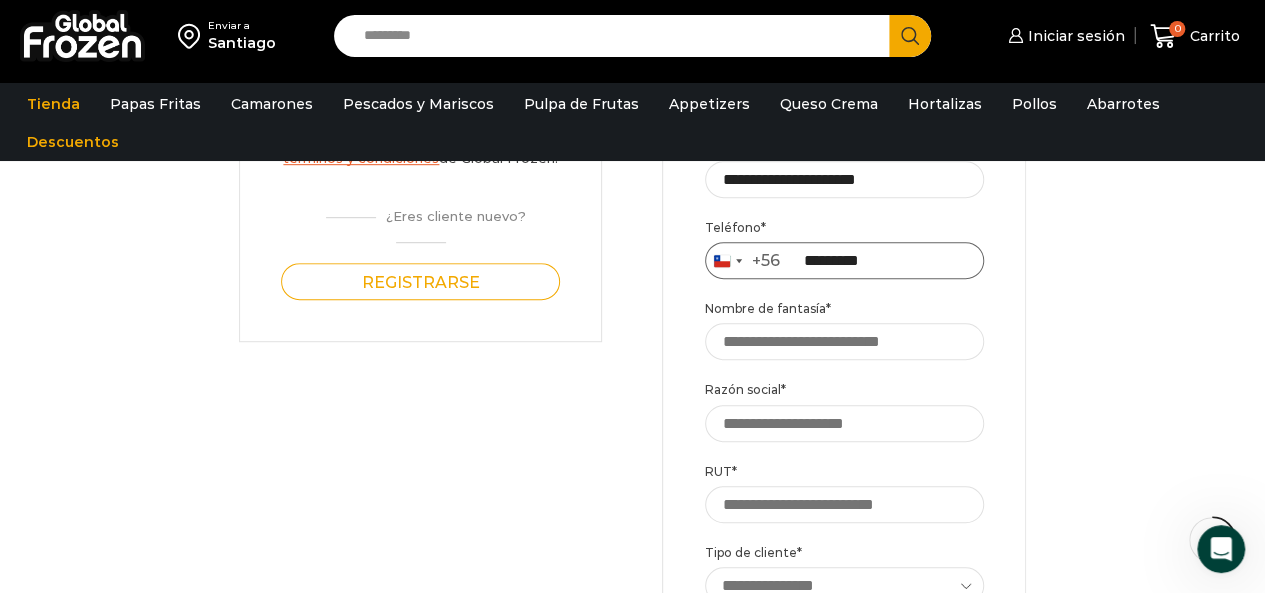 type on "*********" 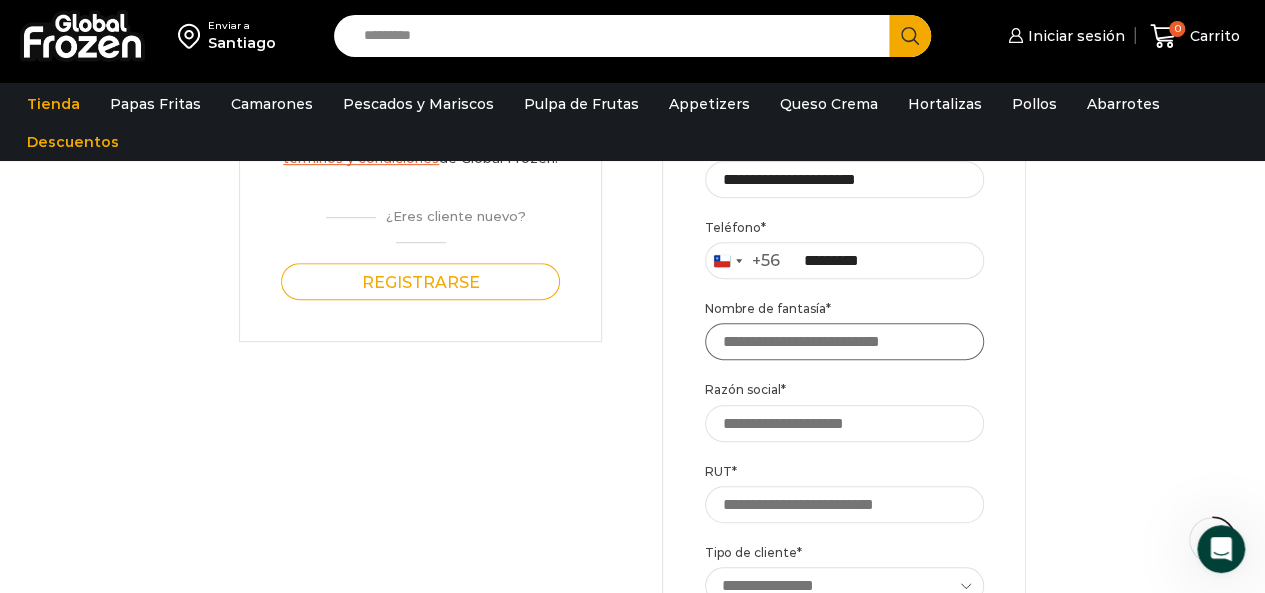 click on "Nombre de fantasía  *" at bounding box center (844, 341) 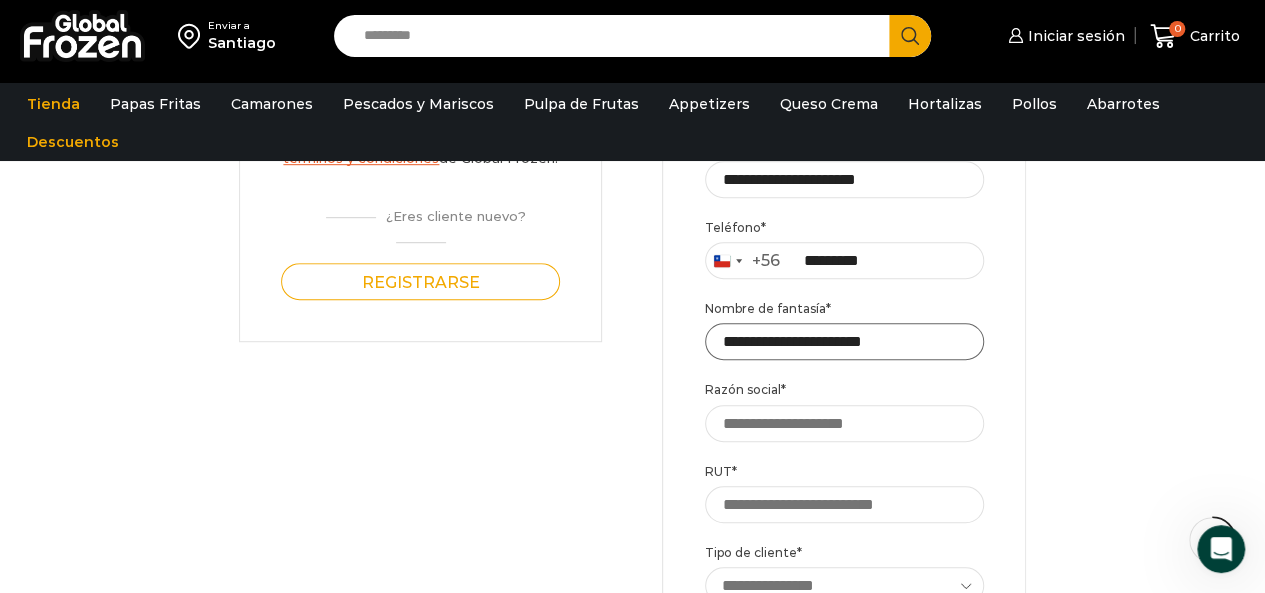 scroll, scrollTop: 0, scrollLeft: 2, axis: horizontal 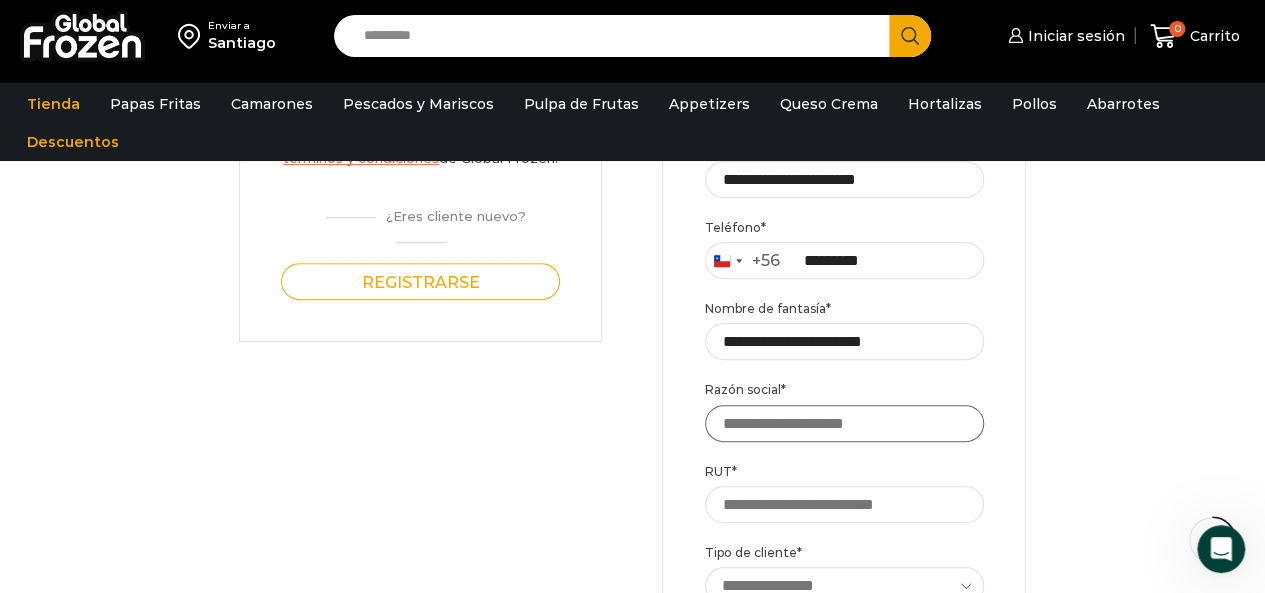 click on "Razón social  *" at bounding box center (844, 423) 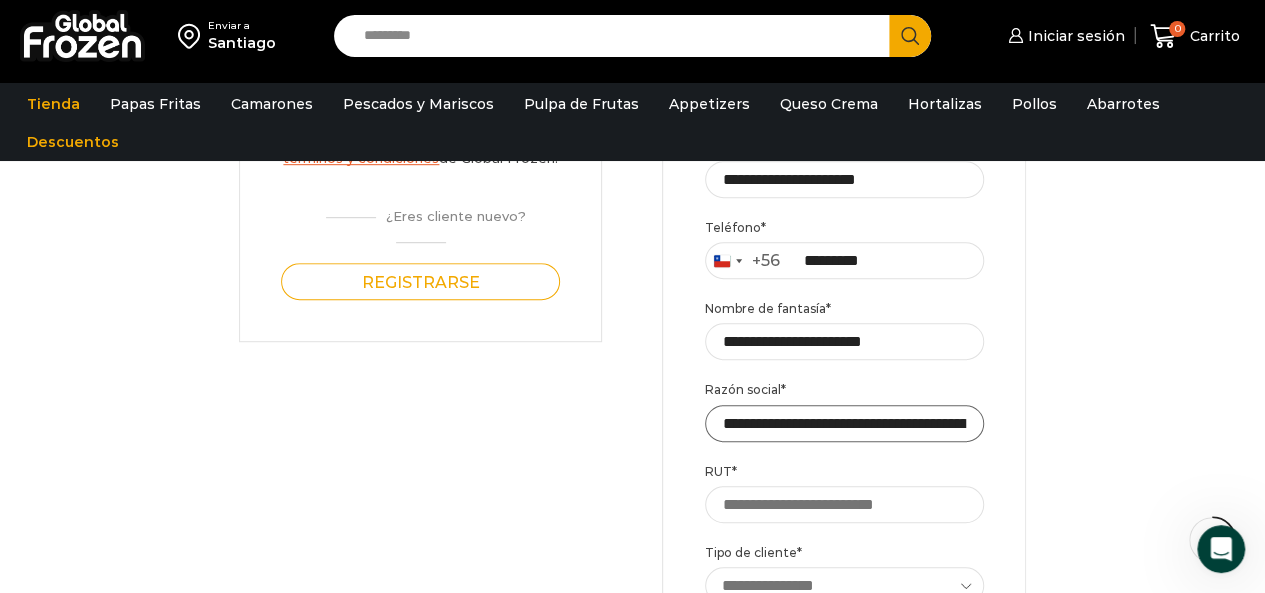 scroll, scrollTop: 0, scrollLeft: 477, axis: horizontal 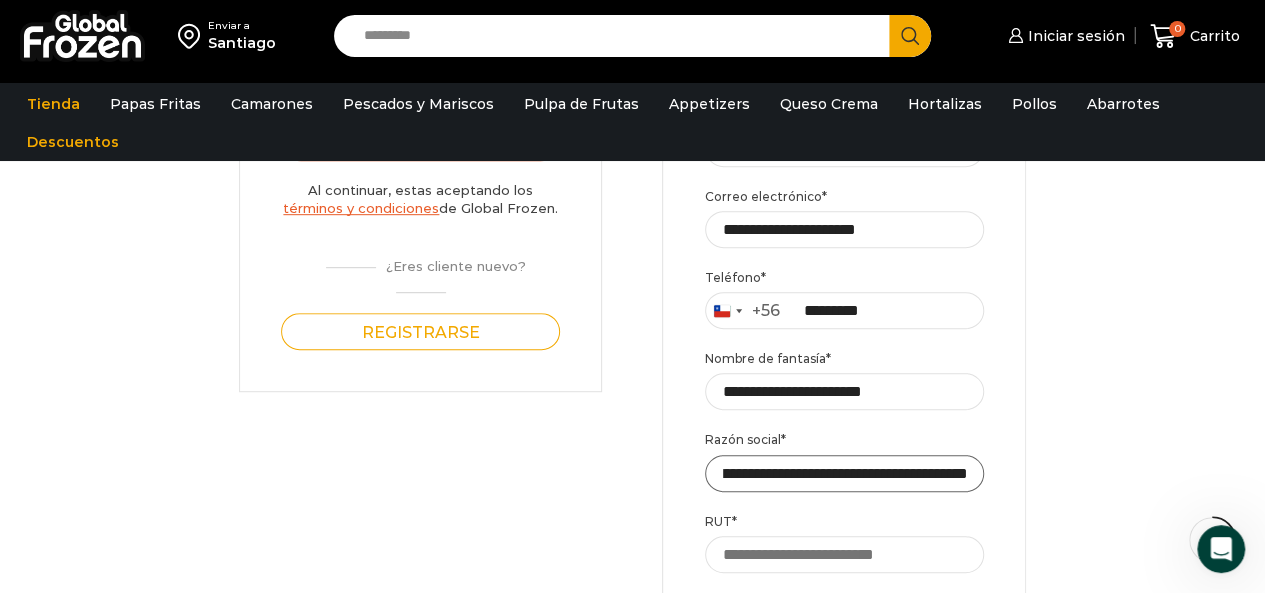 drag, startPoint x: 727, startPoint y: 471, endPoint x: 830, endPoint y: 469, distance: 103.01942 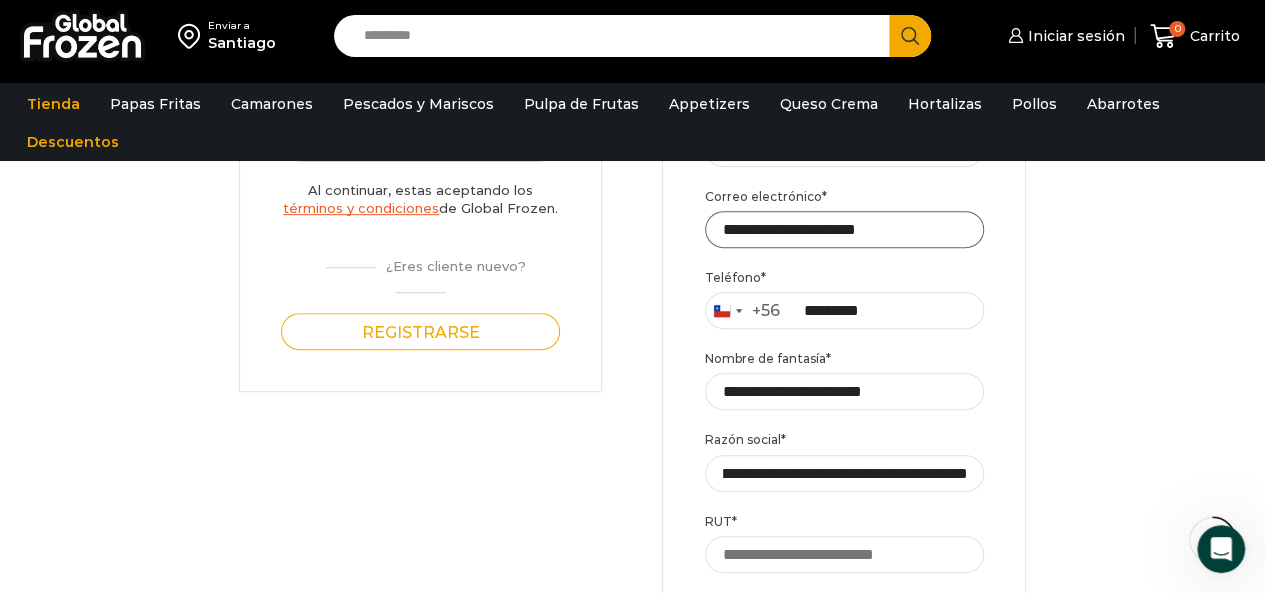 scroll, scrollTop: 0, scrollLeft: 0, axis: both 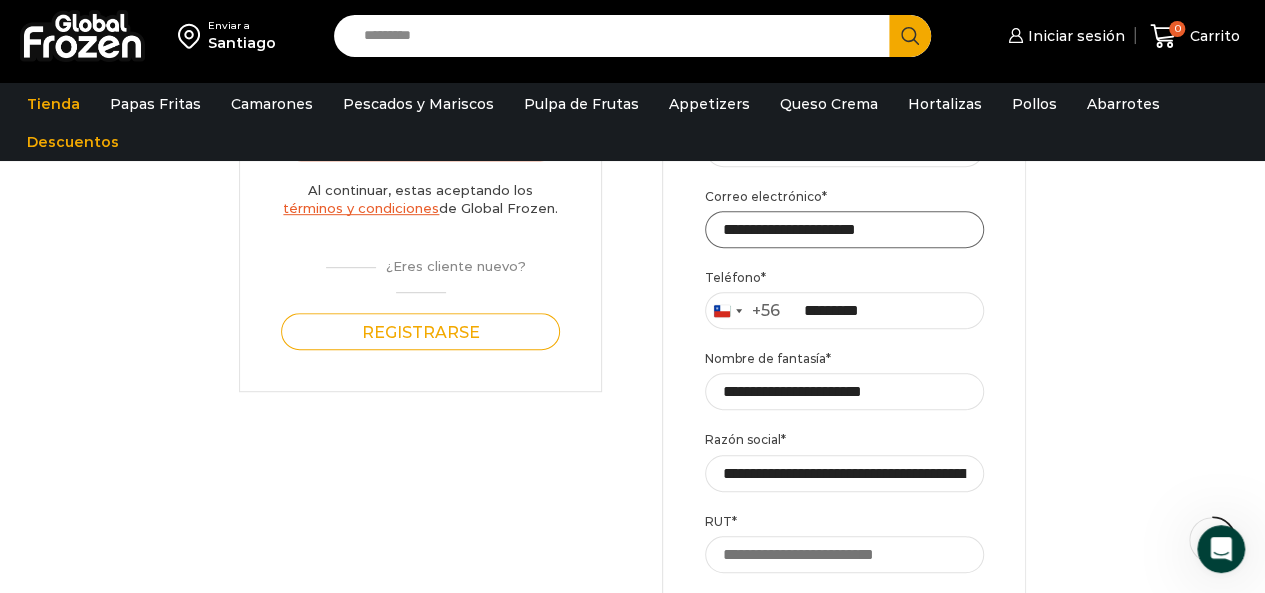 click on "**********" at bounding box center [845, 229] 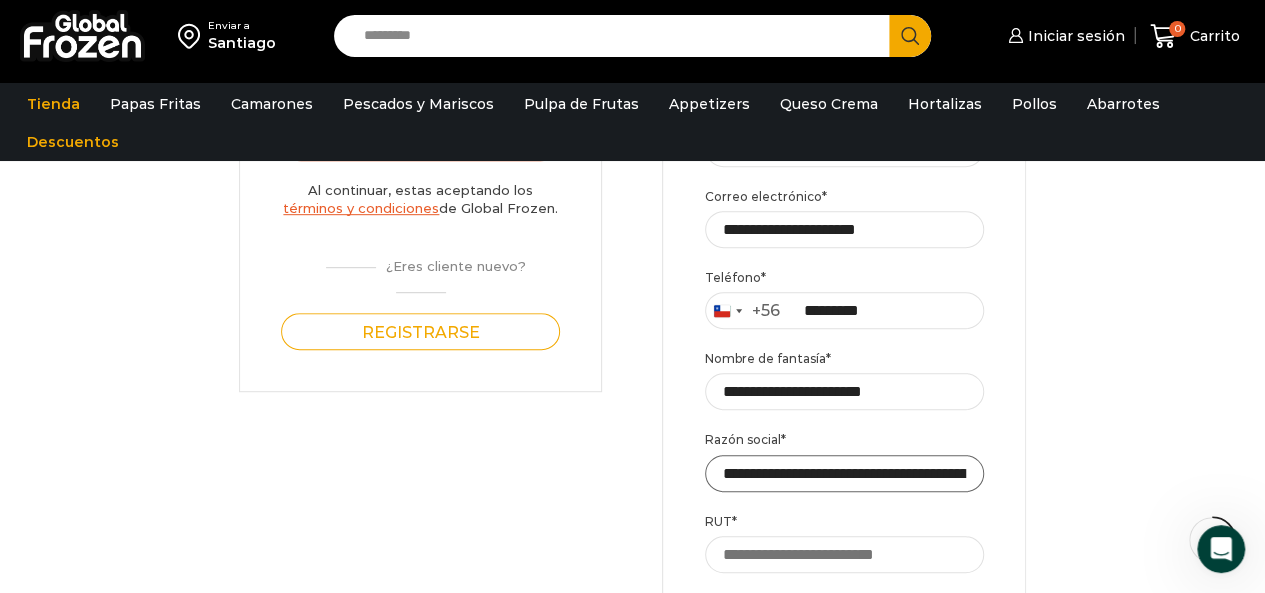 click on "**********" at bounding box center [845, 473] 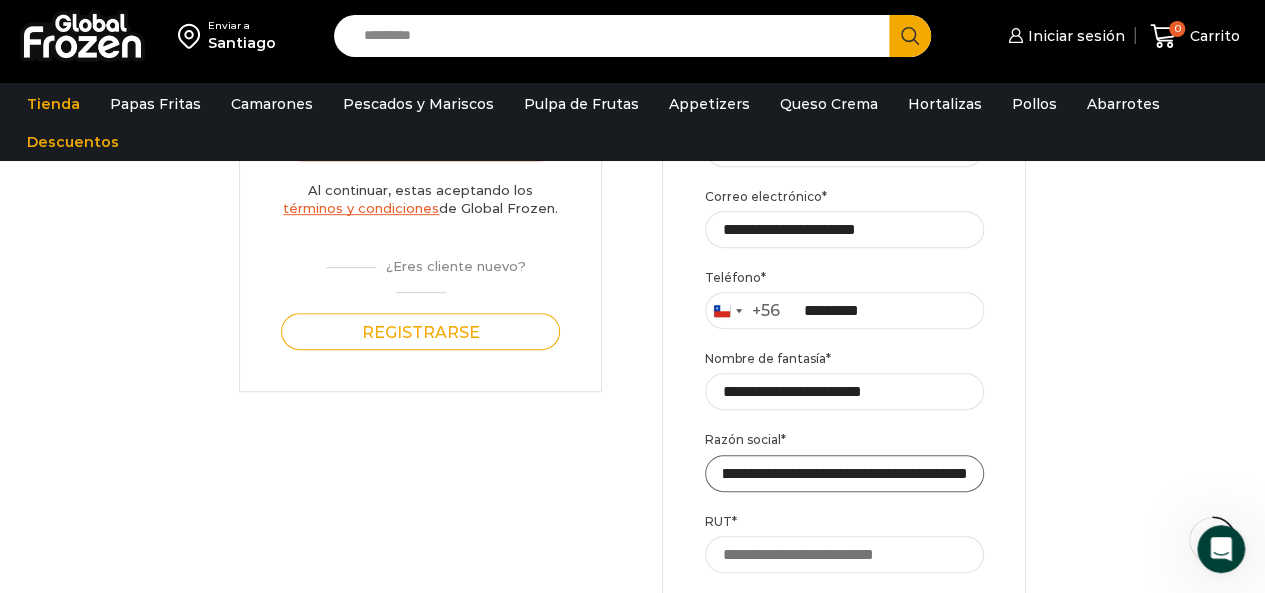 scroll, scrollTop: 0, scrollLeft: 477, axis: horizontal 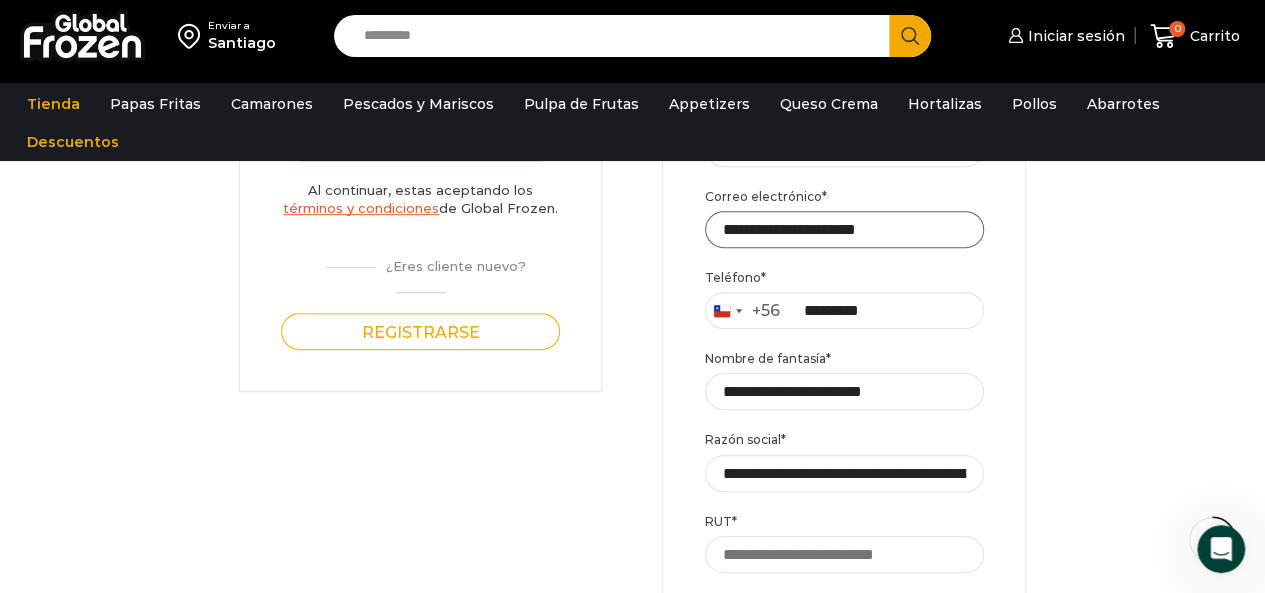 click on "**********" at bounding box center [845, 229] 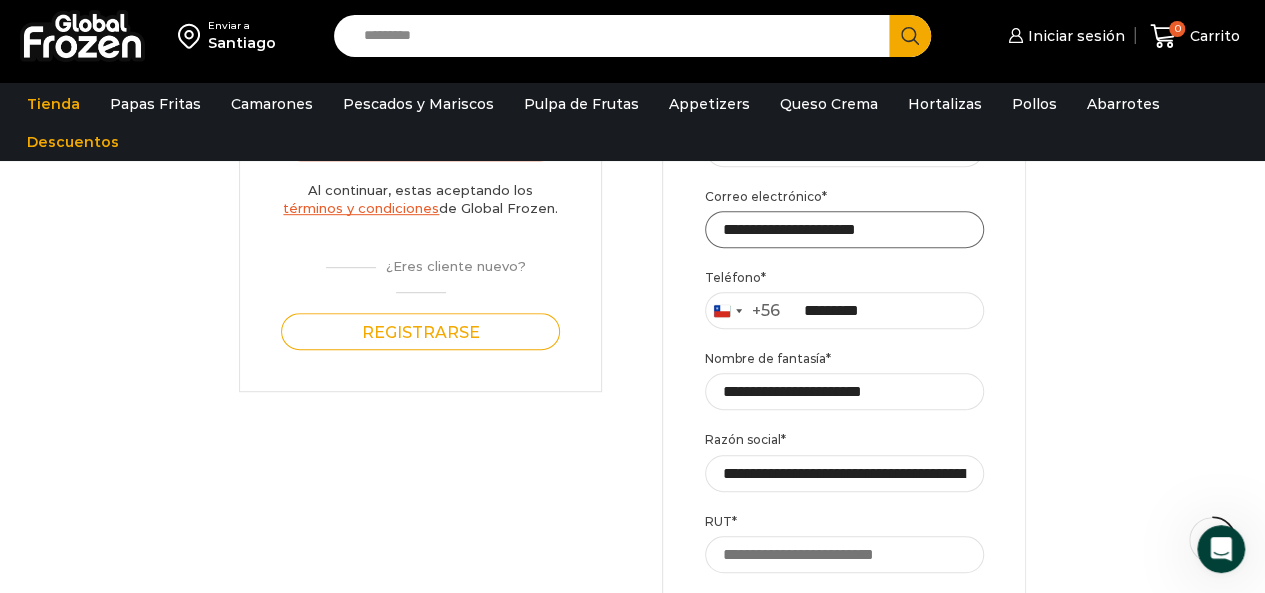 type on "**********" 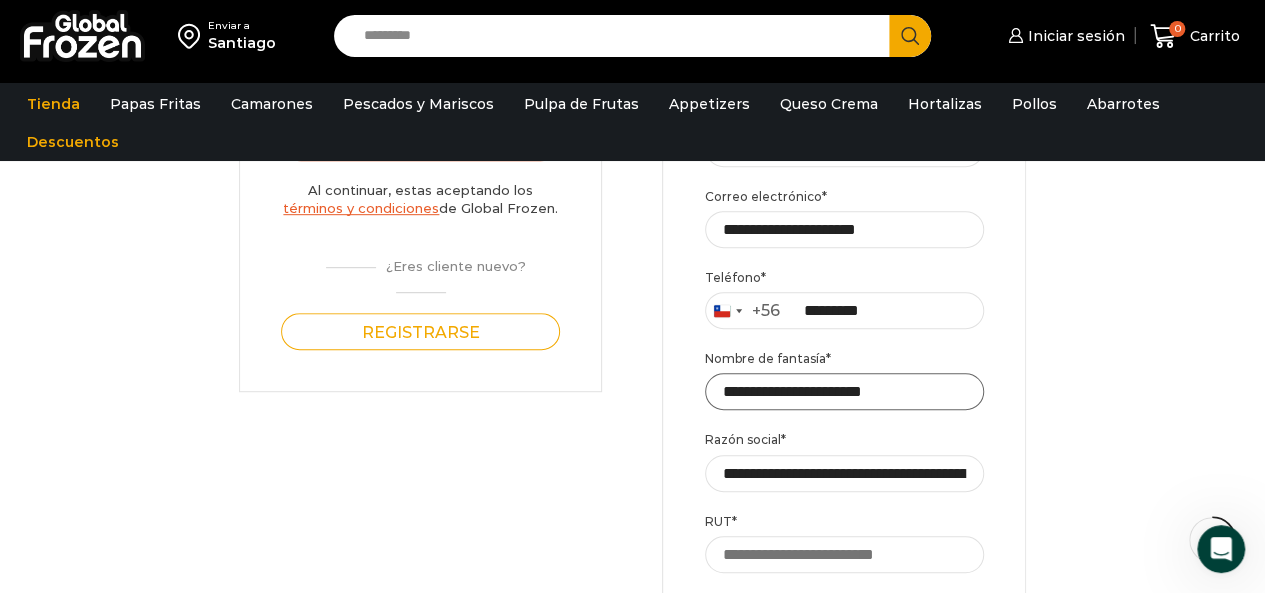 scroll, scrollTop: 0, scrollLeft: 2, axis: horizontal 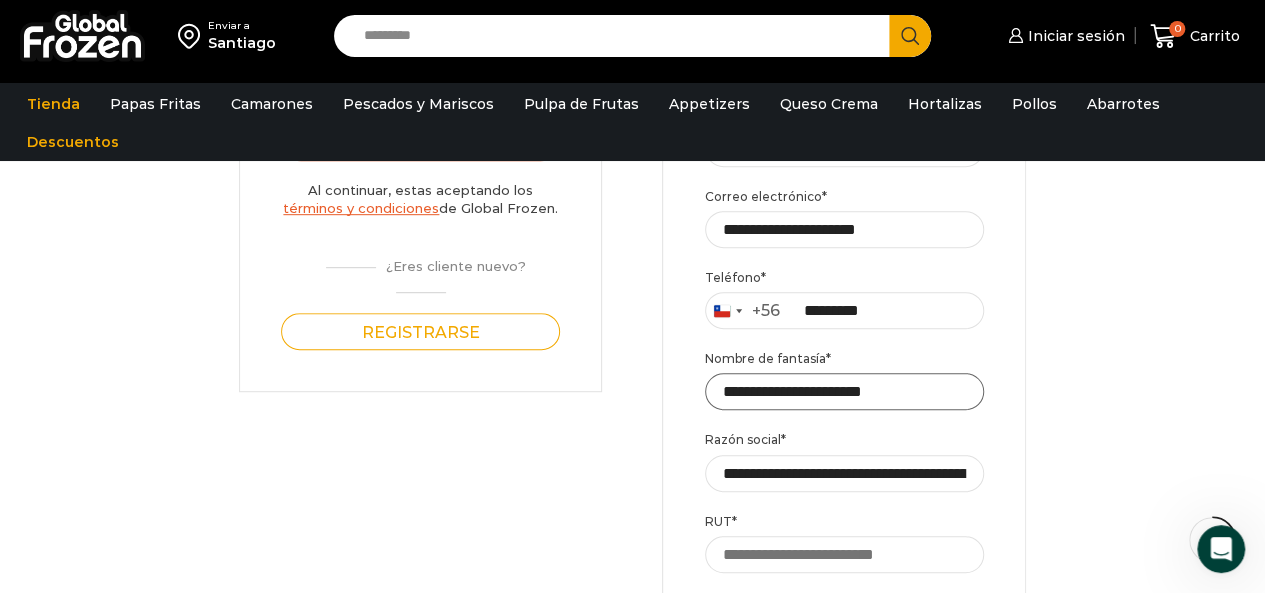 drag, startPoint x: 719, startPoint y: 386, endPoint x: 1071, endPoint y: 387, distance: 352.00143 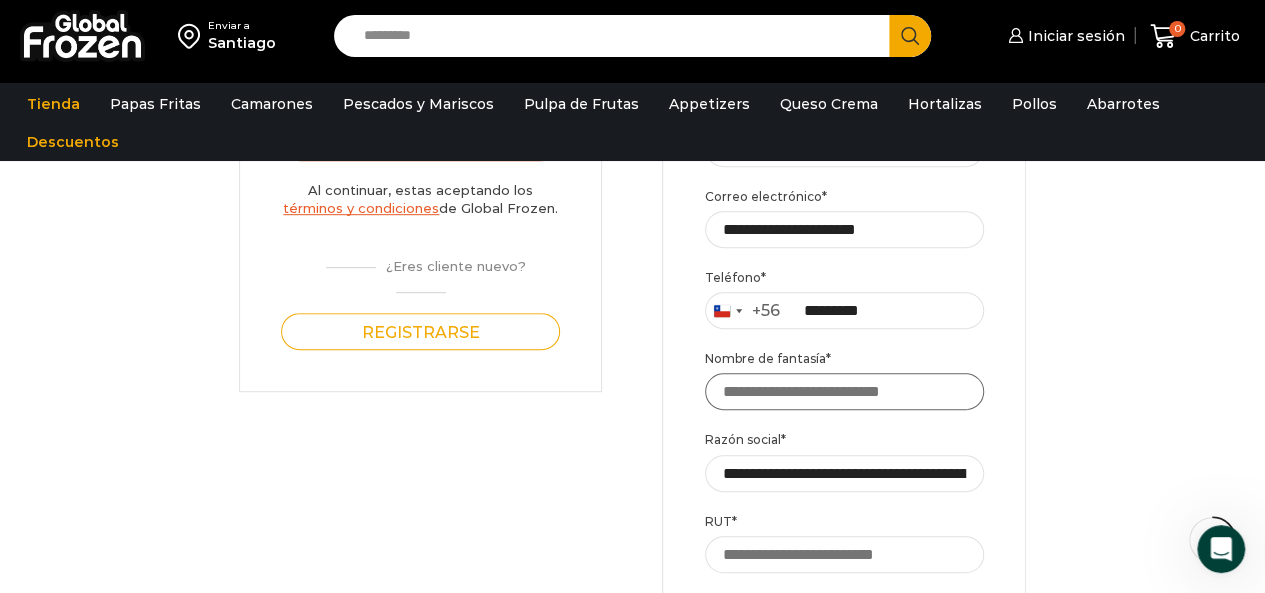 scroll, scrollTop: 0, scrollLeft: 0, axis: both 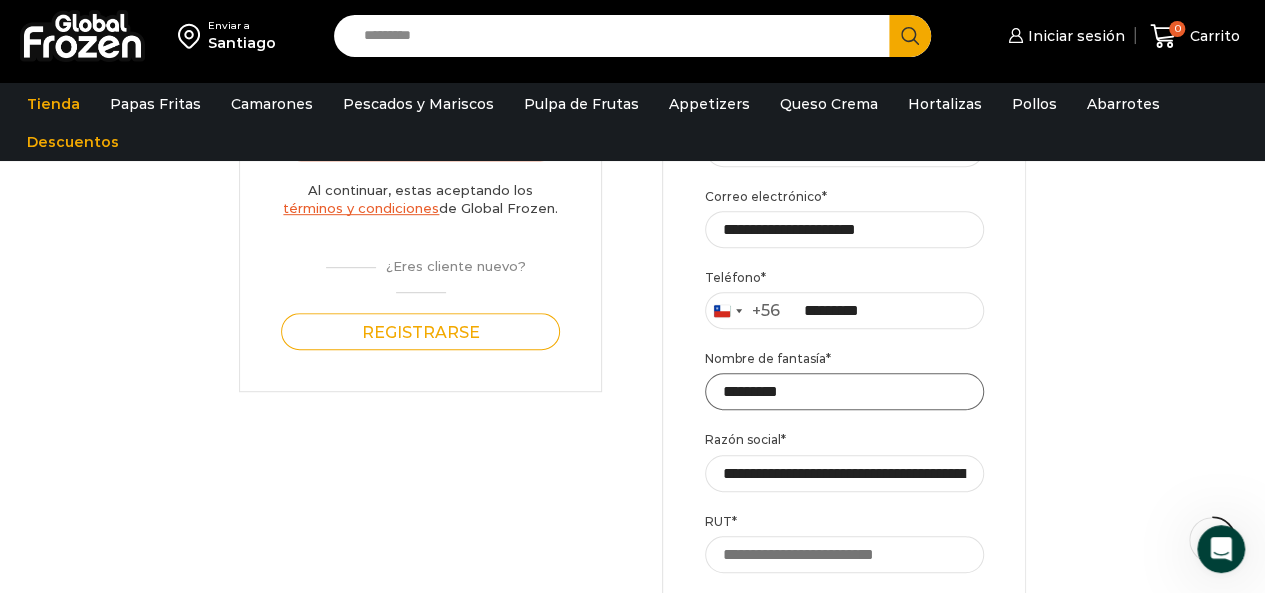 type on "*********" 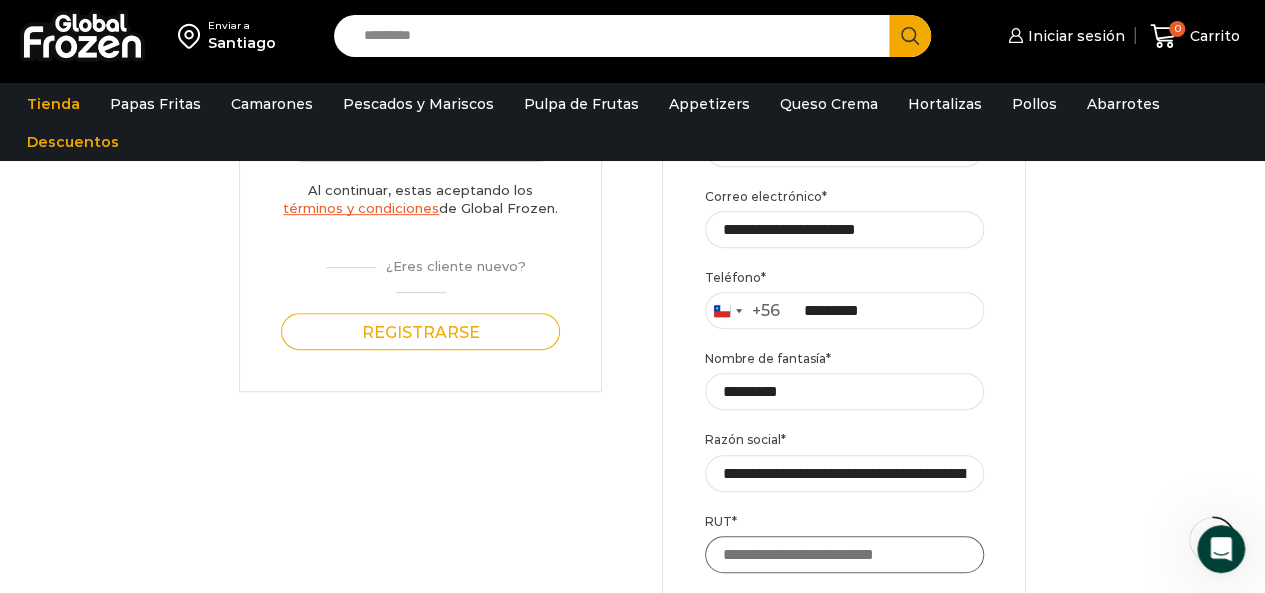 click on "RUT  *" at bounding box center [844, 554] 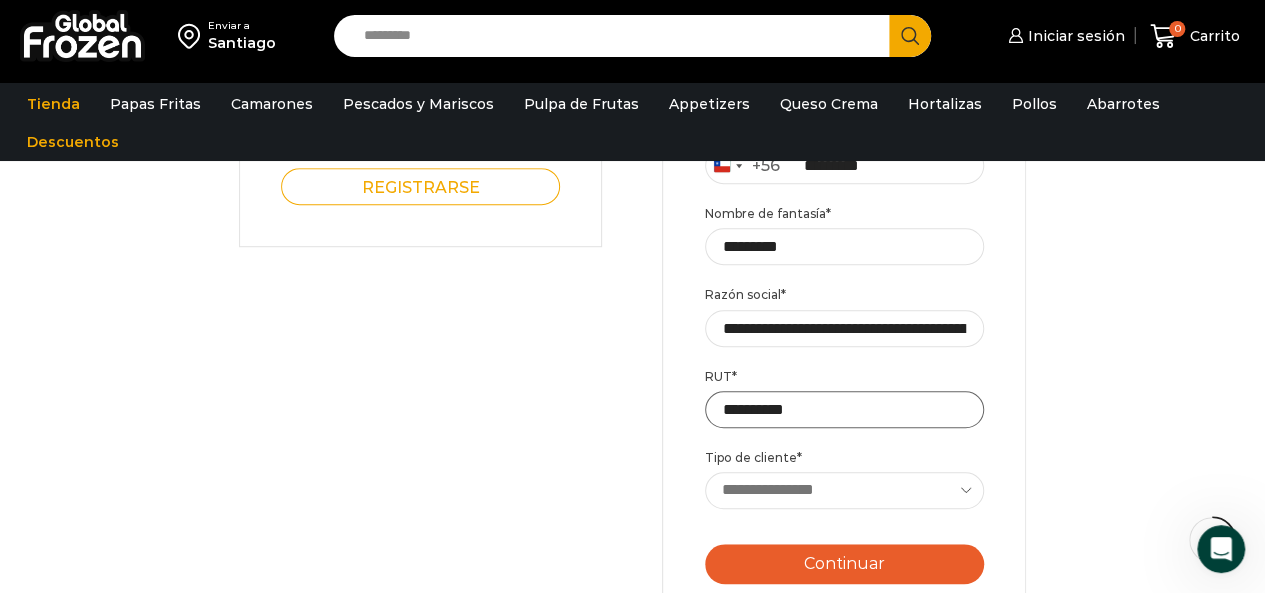 scroll, scrollTop: 641, scrollLeft: 0, axis: vertical 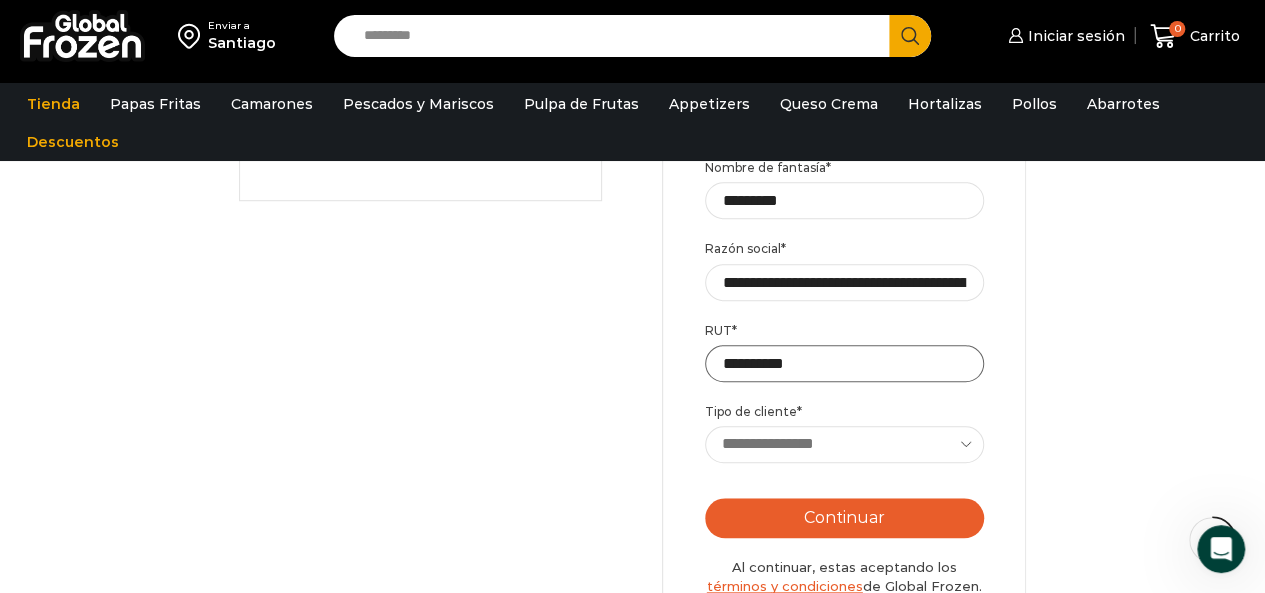 type on "**********" 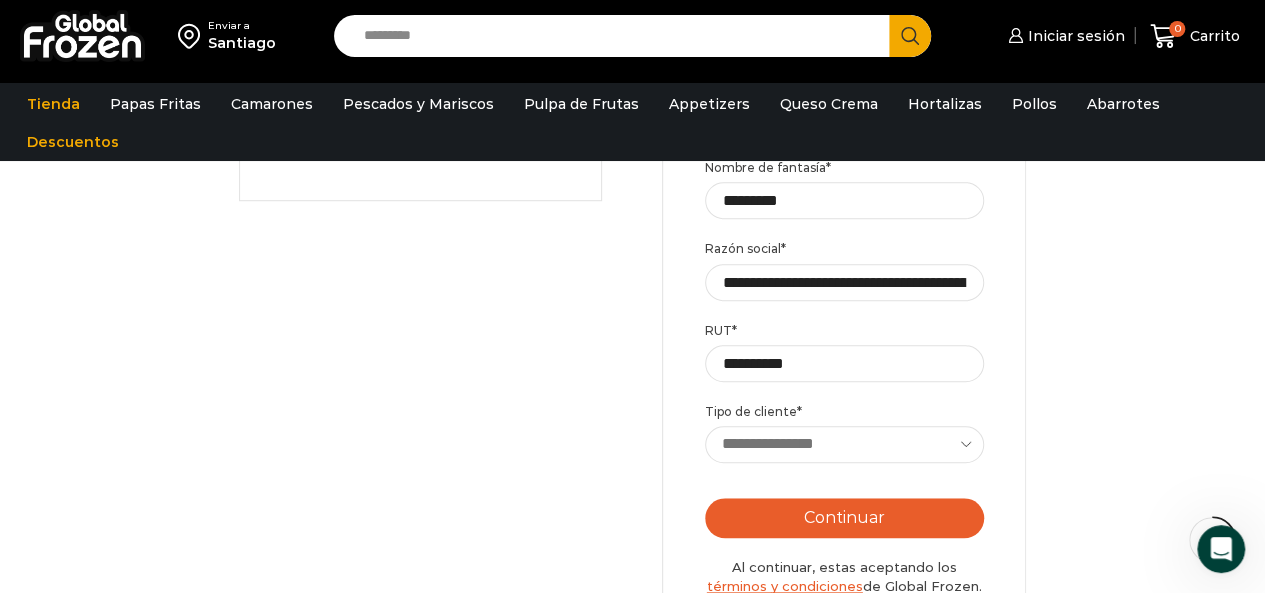 click on "**********" at bounding box center [845, 444] 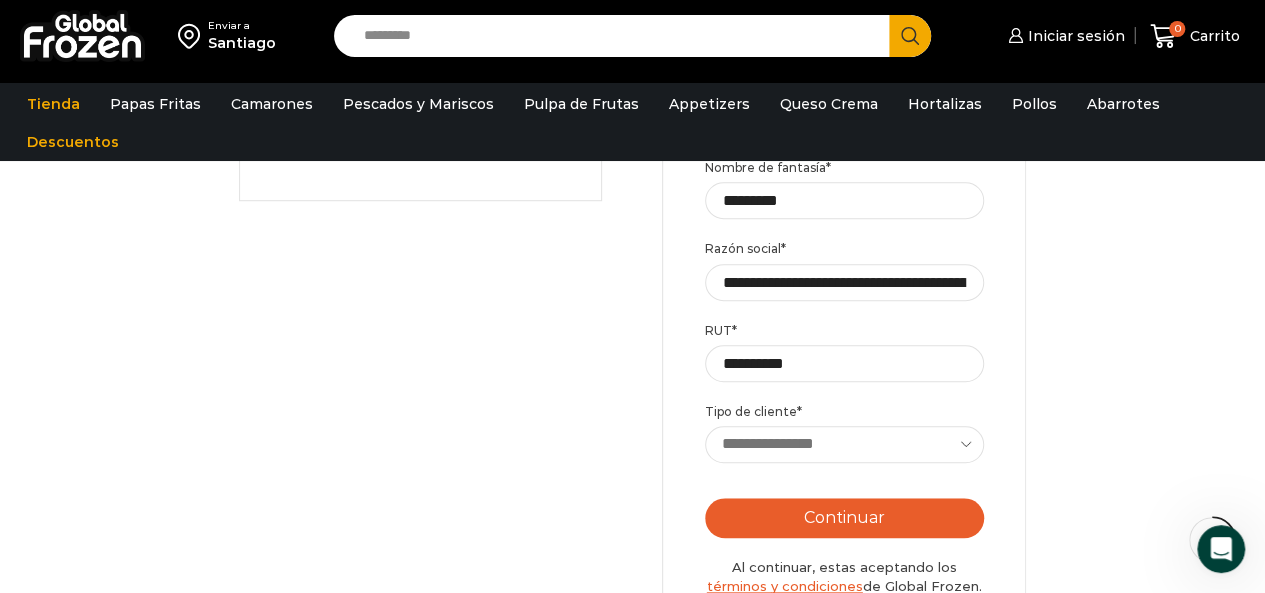select on "******" 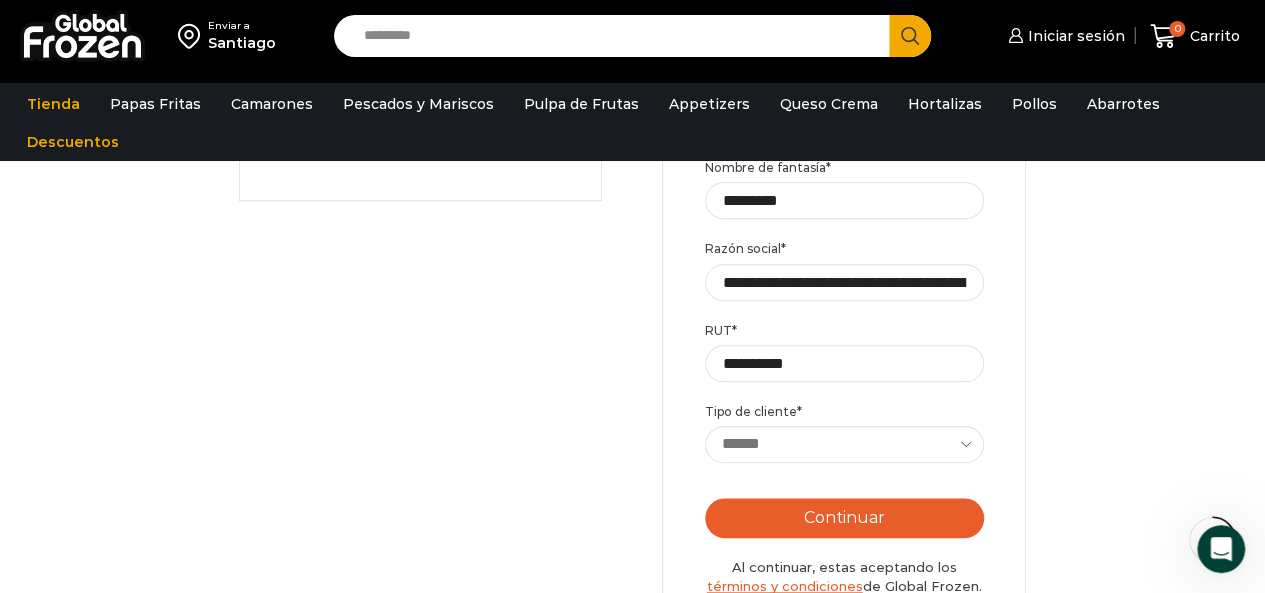 click on "**********" at bounding box center [845, 444] 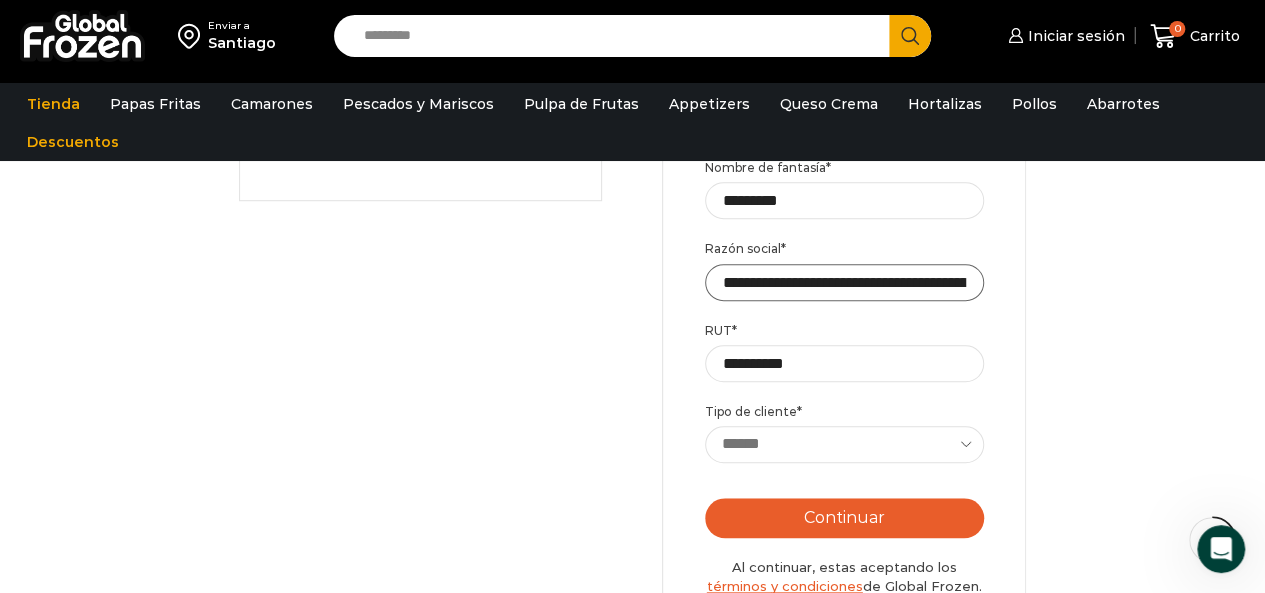 scroll, scrollTop: 0, scrollLeft: 0, axis: both 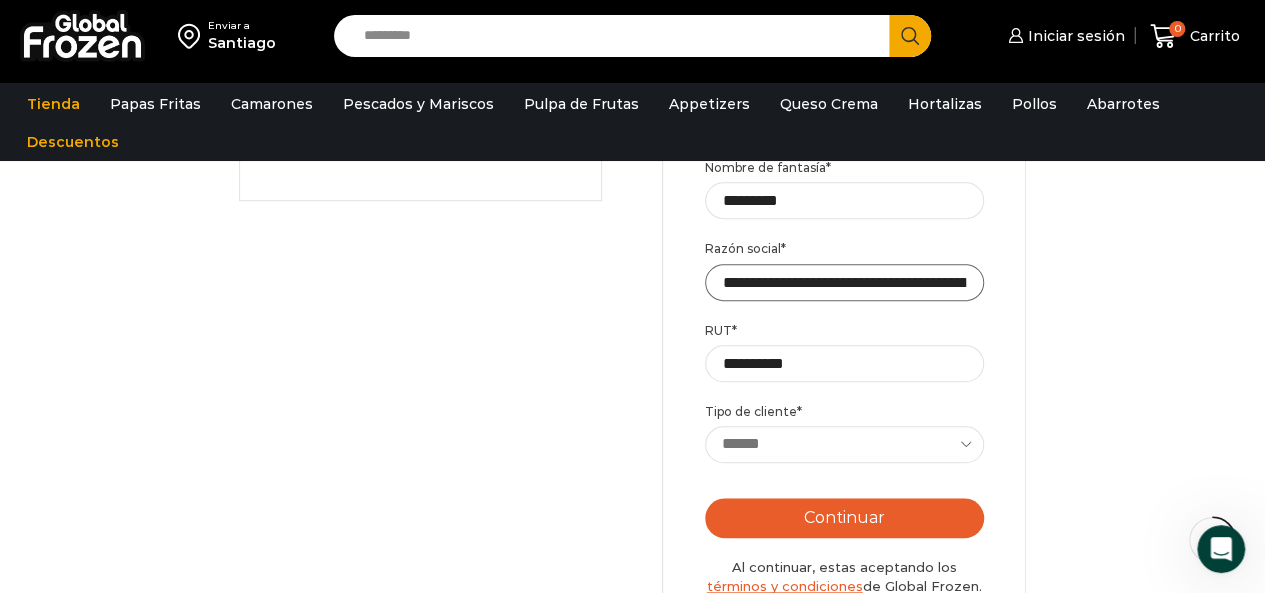 click on "**********" at bounding box center [845, 282] 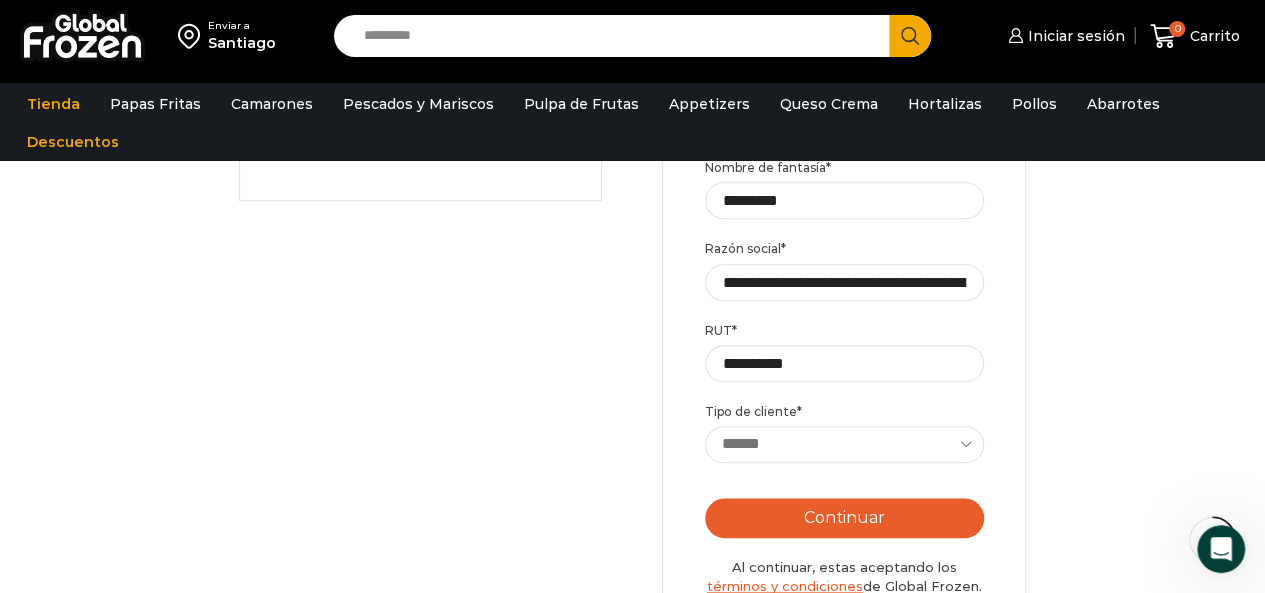 scroll, scrollTop: 0, scrollLeft: 0, axis: both 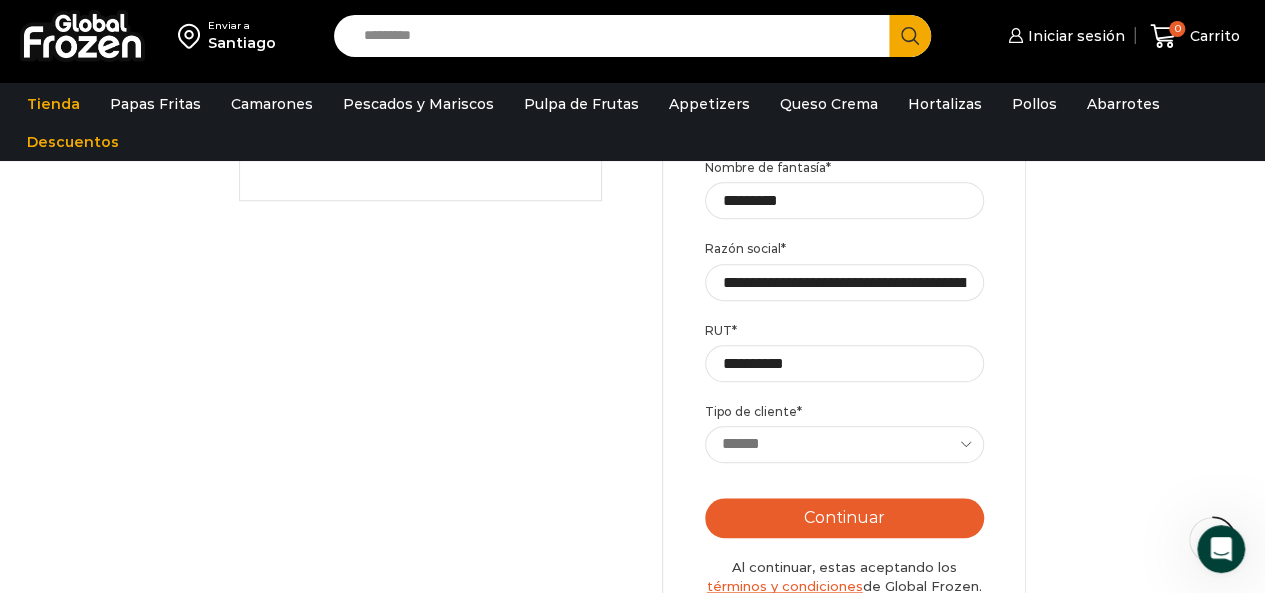 click on "Continuar" at bounding box center [844, 518] 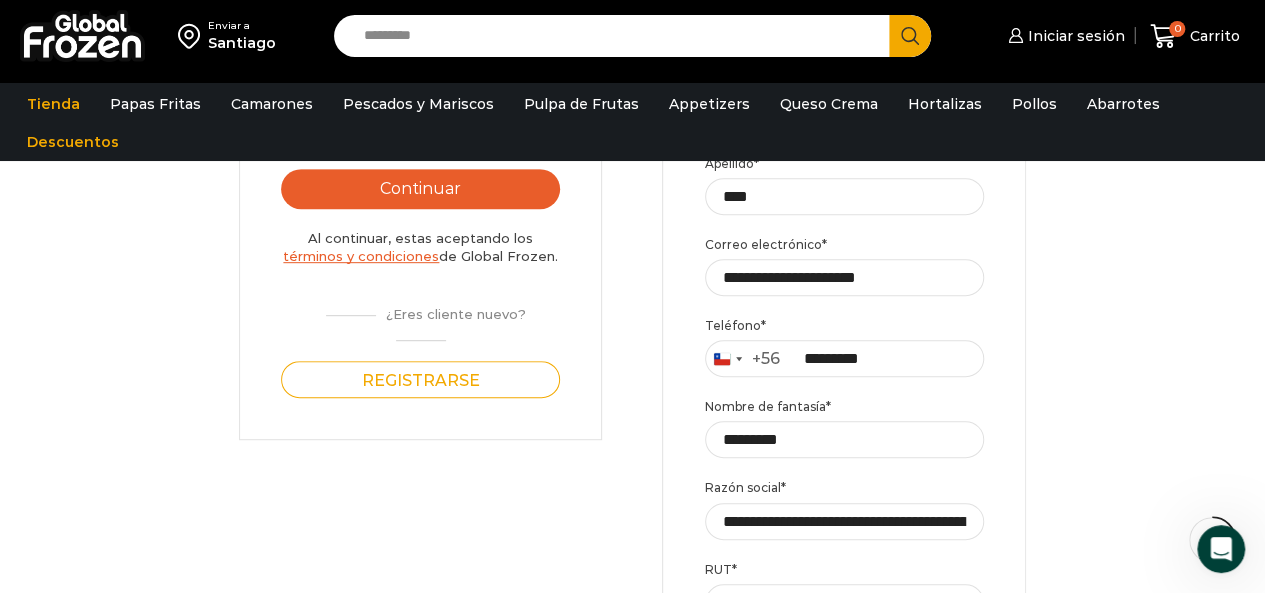 scroll, scrollTop: 399, scrollLeft: 0, axis: vertical 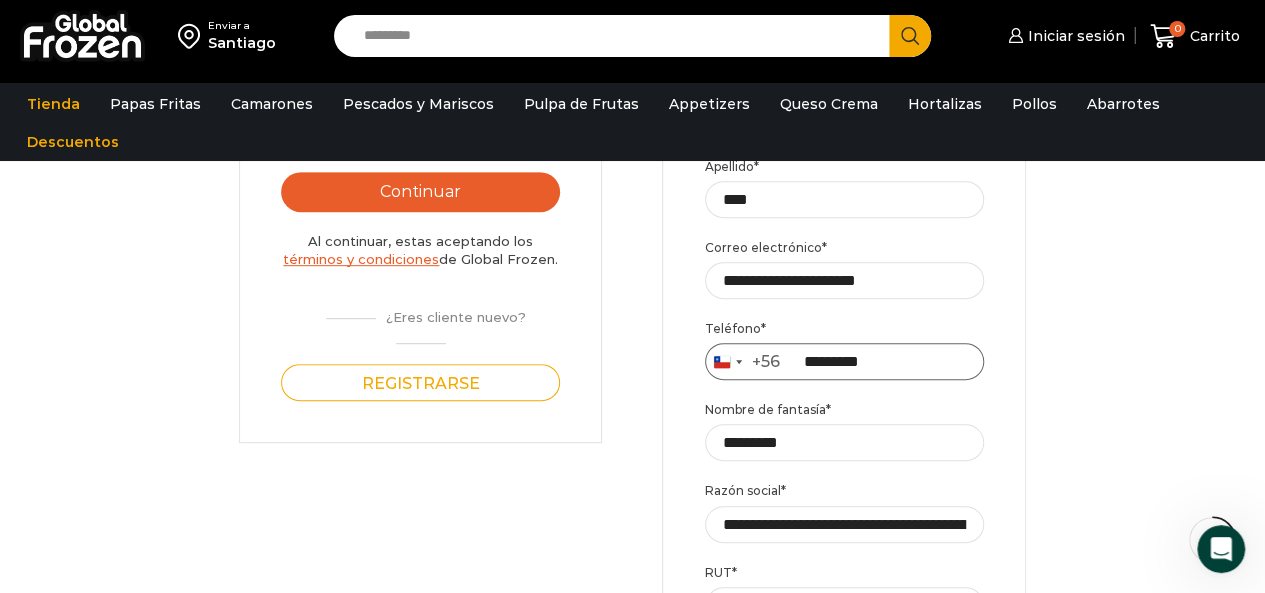 drag, startPoint x: 894, startPoint y: 365, endPoint x: 800, endPoint y: 372, distance: 94.26028 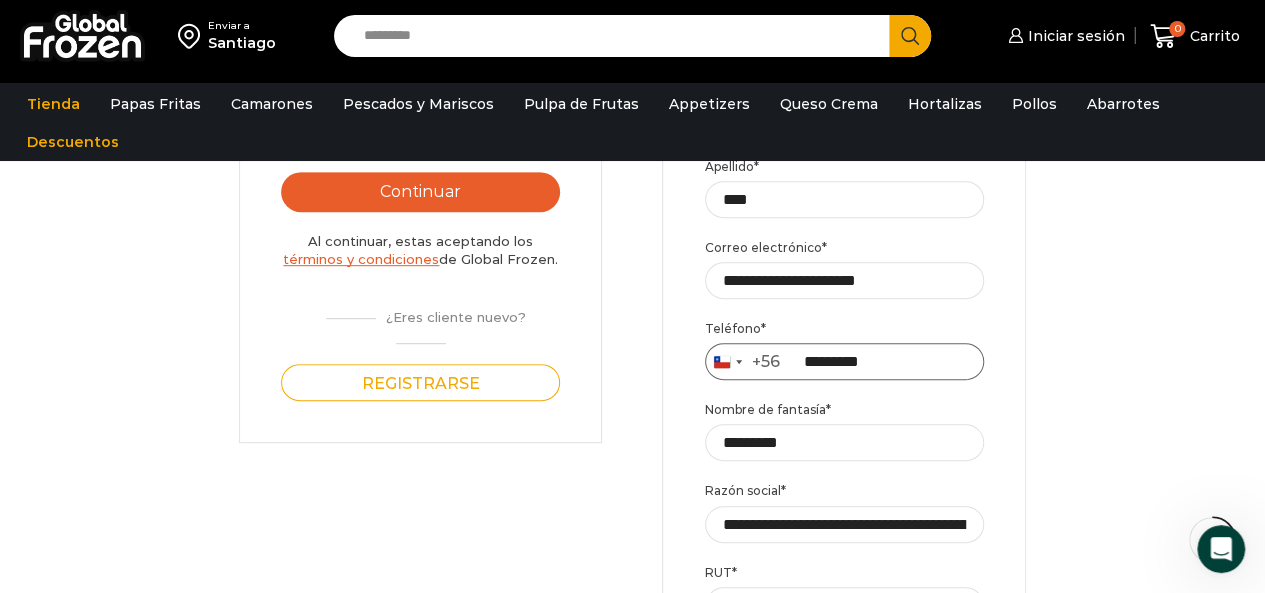 click on "*********" at bounding box center [844, 361] 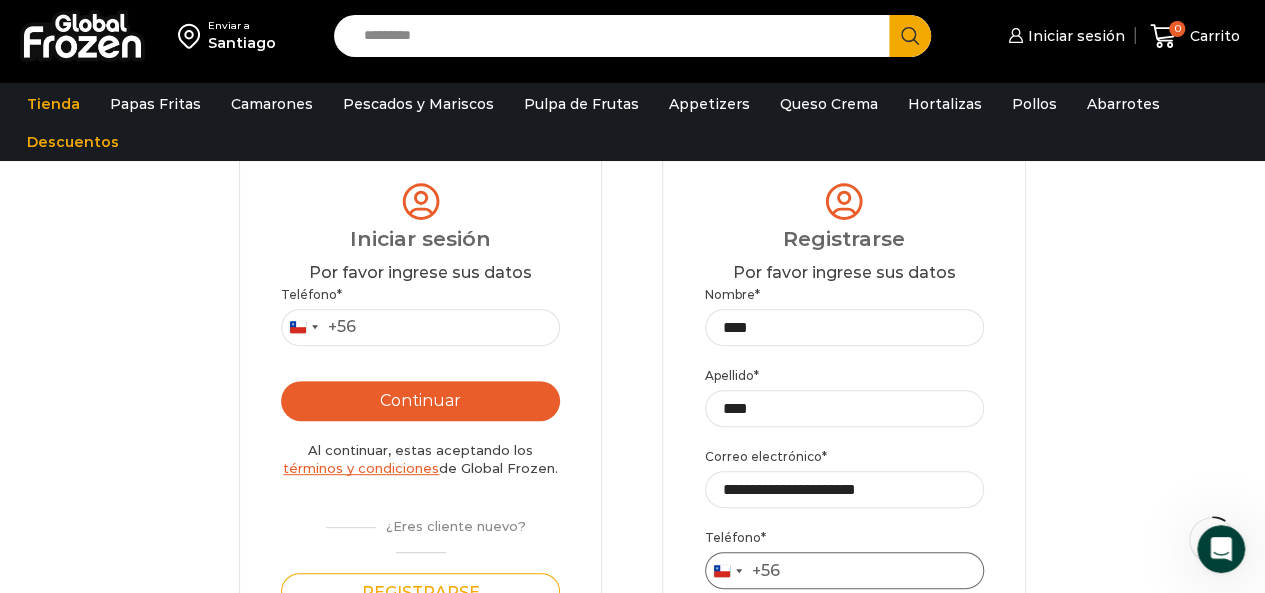 scroll, scrollTop: 131, scrollLeft: 0, axis: vertical 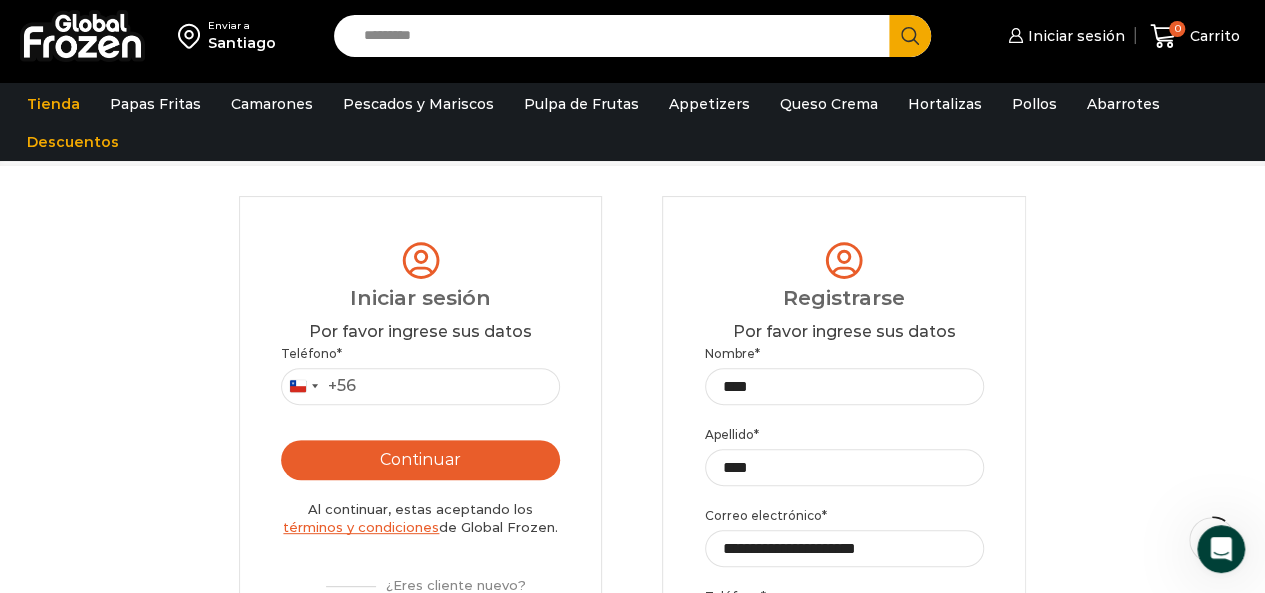 type 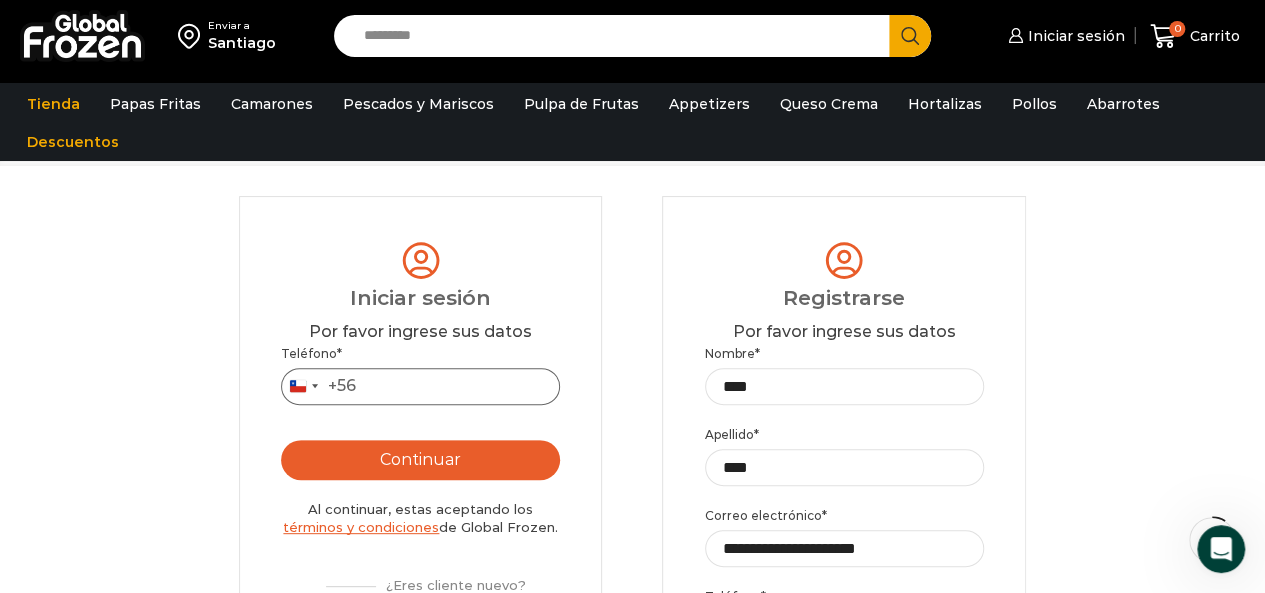 click on "Teléfono
*" at bounding box center [420, 386] 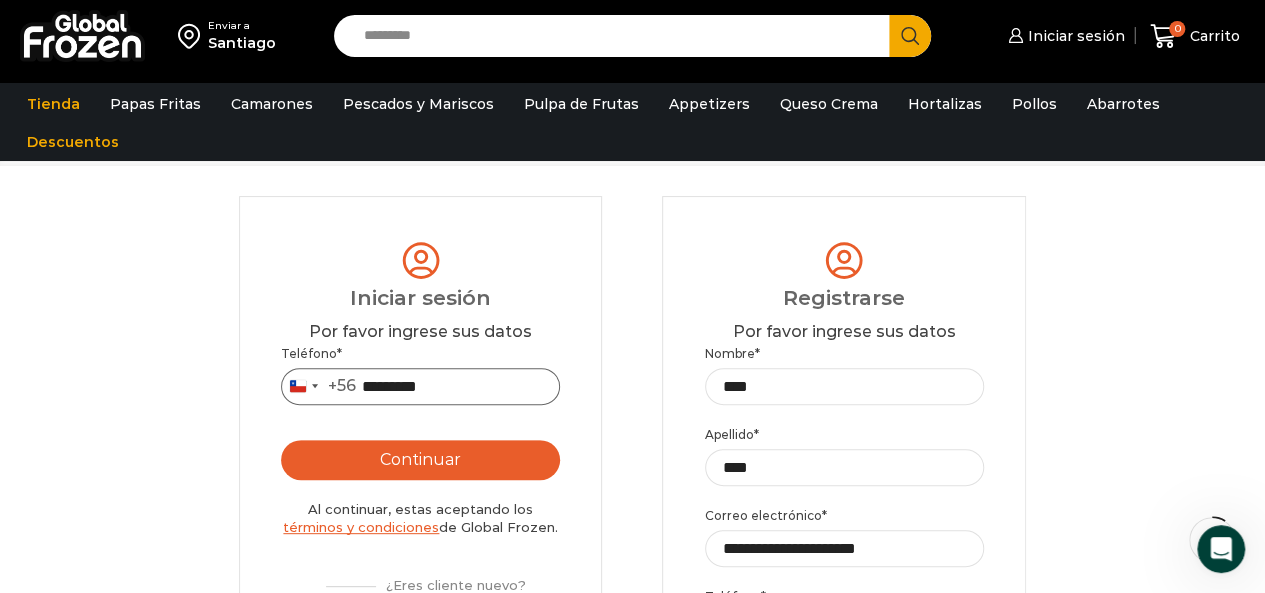 type on "*********" 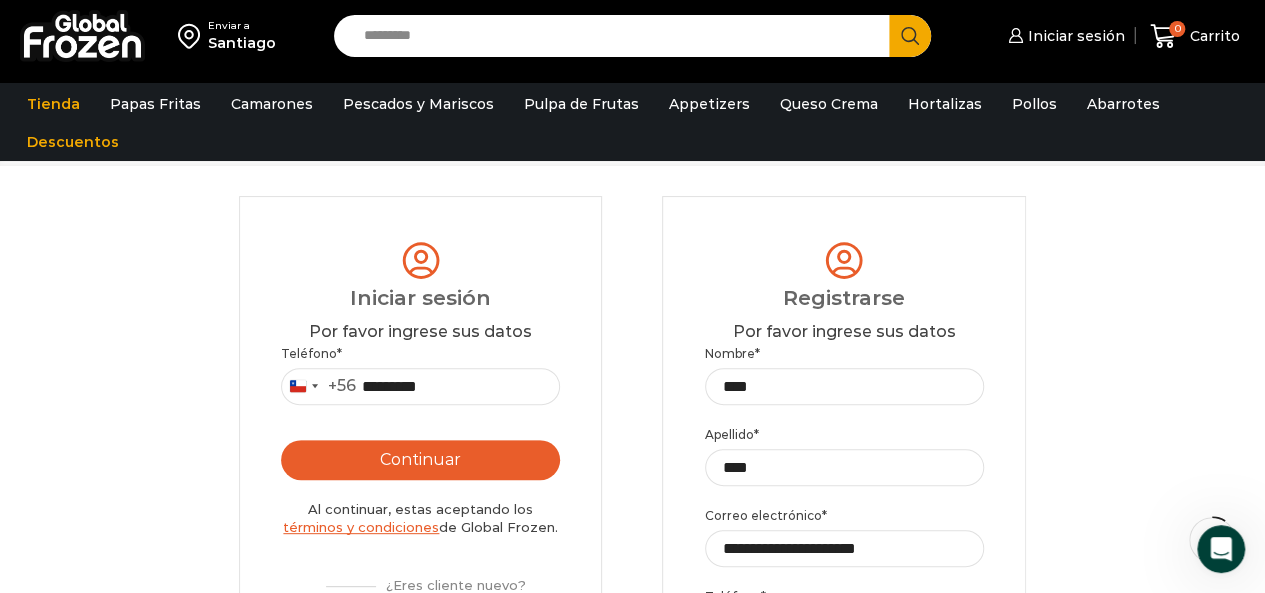 click on "Continuar" at bounding box center (420, 460) 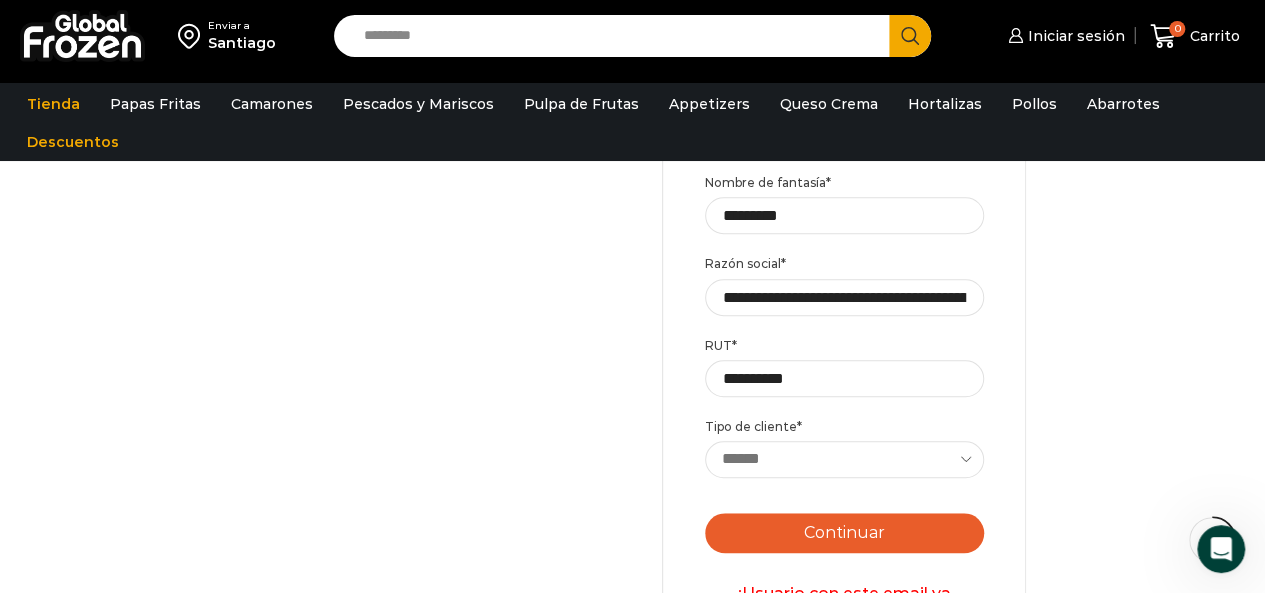 scroll, scrollTop: 628, scrollLeft: 0, axis: vertical 